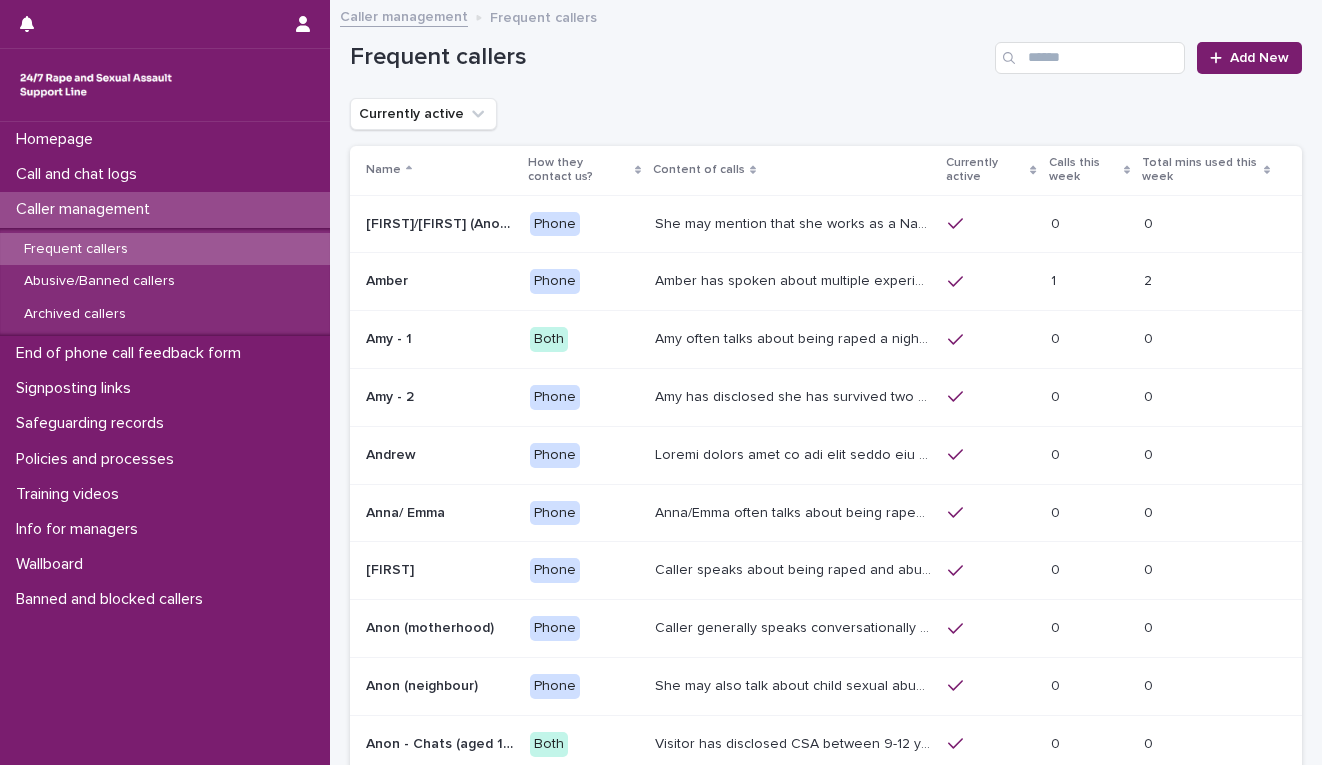 scroll, scrollTop: 0, scrollLeft: 0, axis: both 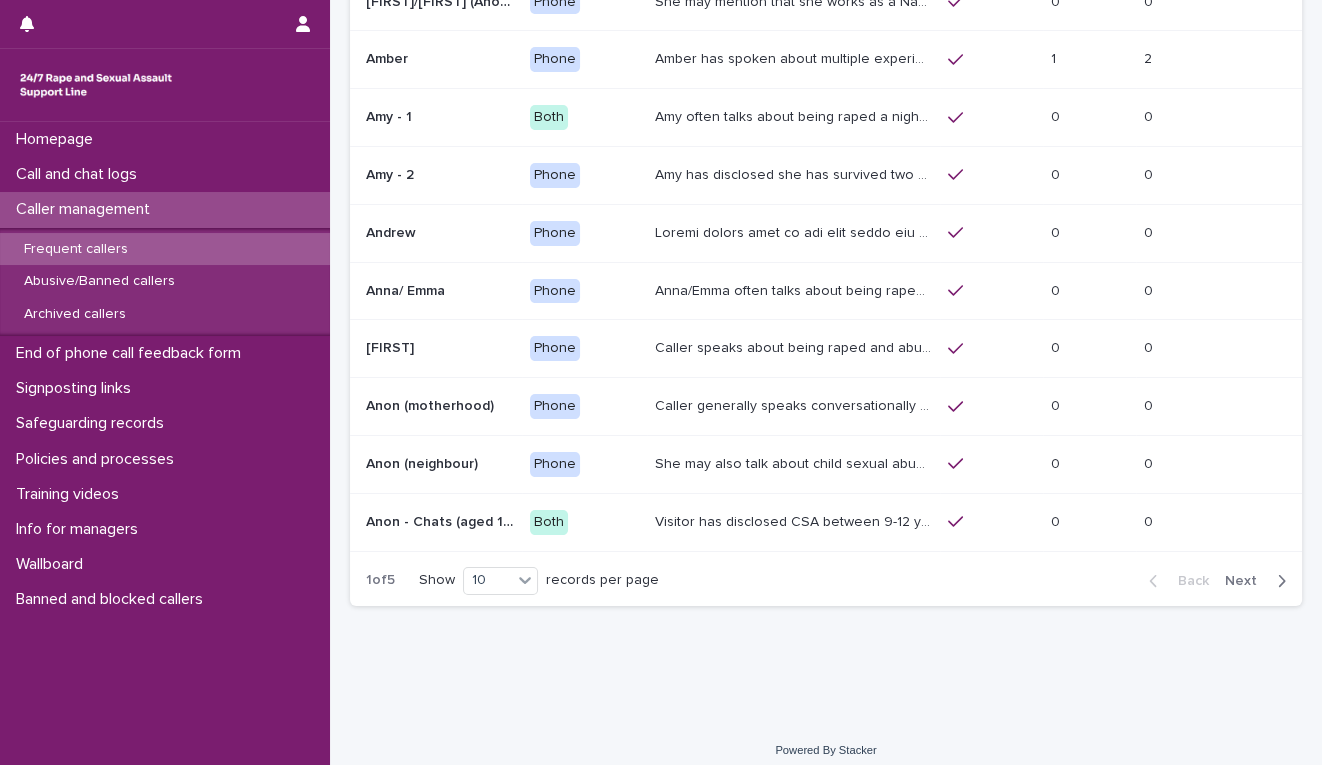 click on "Next" at bounding box center [1247, 581] 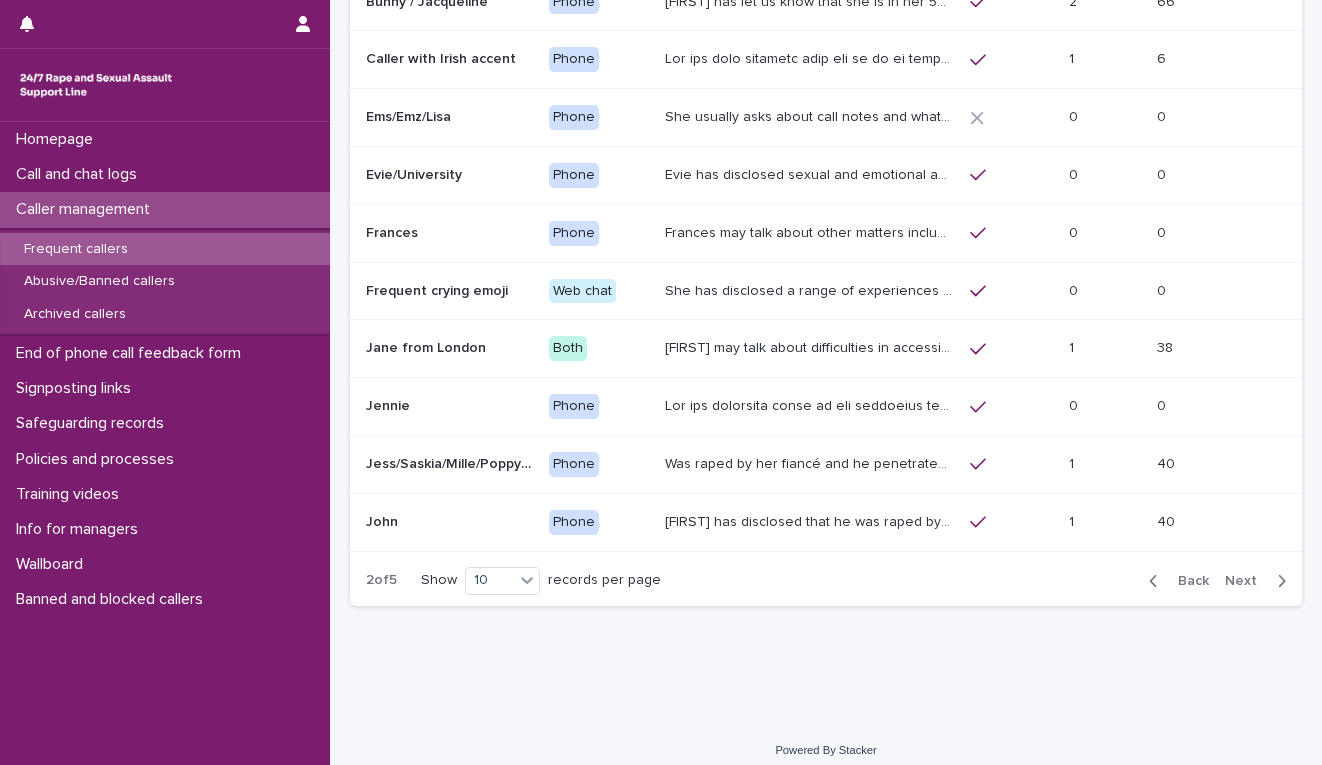 scroll, scrollTop: 0, scrollLeft: 0, axis: both 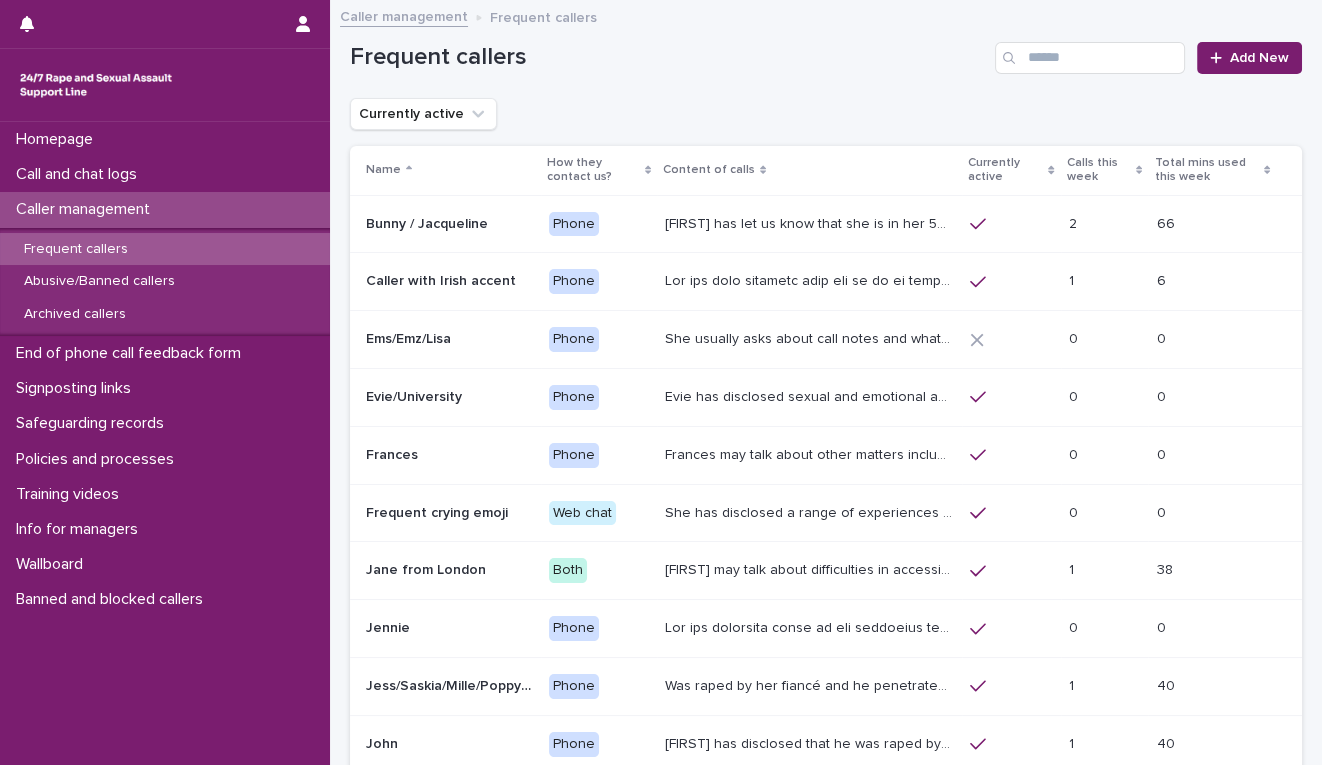 click on "Bunny has let us know that she is in her 50s, and lives in Devon.
She has talked through experiences of sexual violence including exploitation facilitated by her mum; abuse within her marriage; by her ex-partner's Dad and her landlord Daniel
Bunny has disclosed to us that she is experiencing ongoing sexual harassment from Daniel and he raped her in early June 2024. Daniel has been arrested but is now on bail. 07/09/24- Bunny mentioned that Daniel is on bail until December as it has been extended.
Bunny often asks the HSW to make sense of her experiences and will say 'why is that?'.
Bunny's let us know (14.1.25) that her ex-husband was convicted of storing CSA images. She was not aware of his committing this offence at the time." at bounding box center (811, 222) 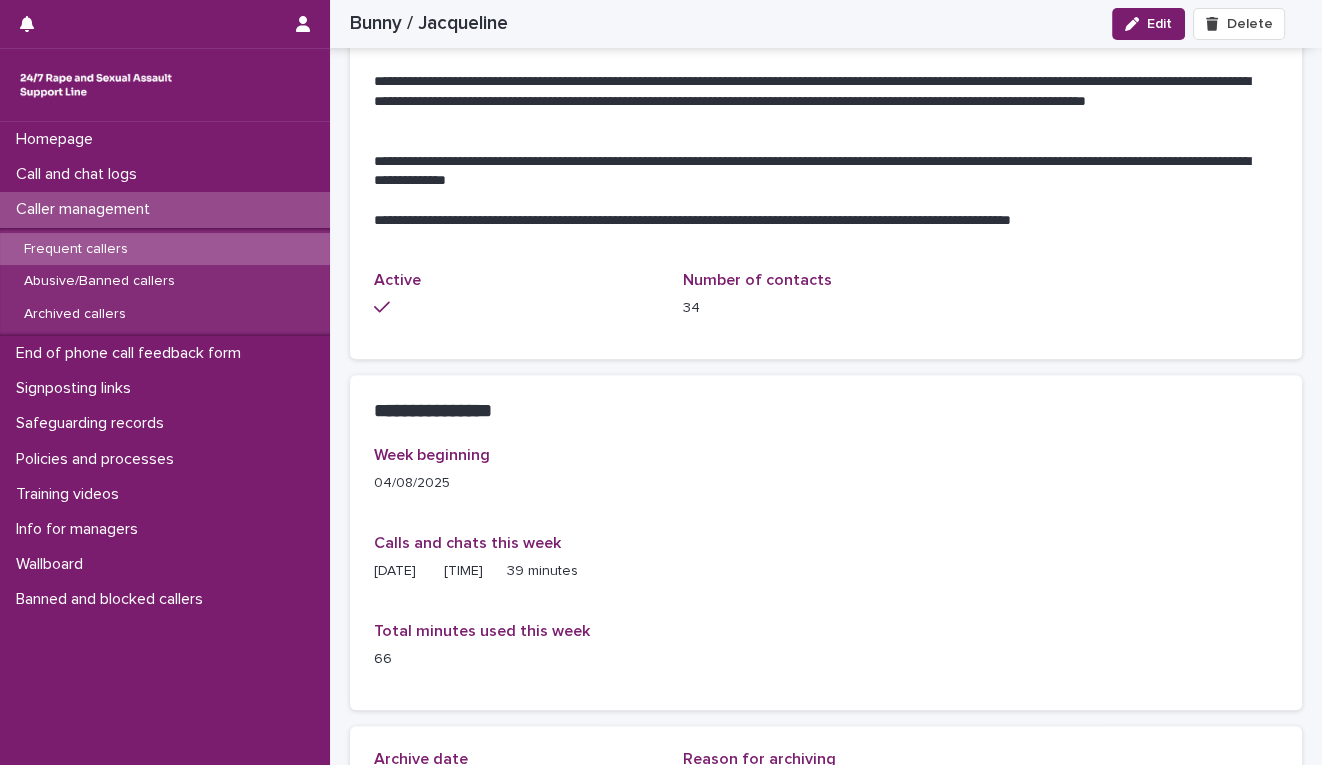 scroll, scrollTop: 1778, scrollLeft: 0, axis: vertical 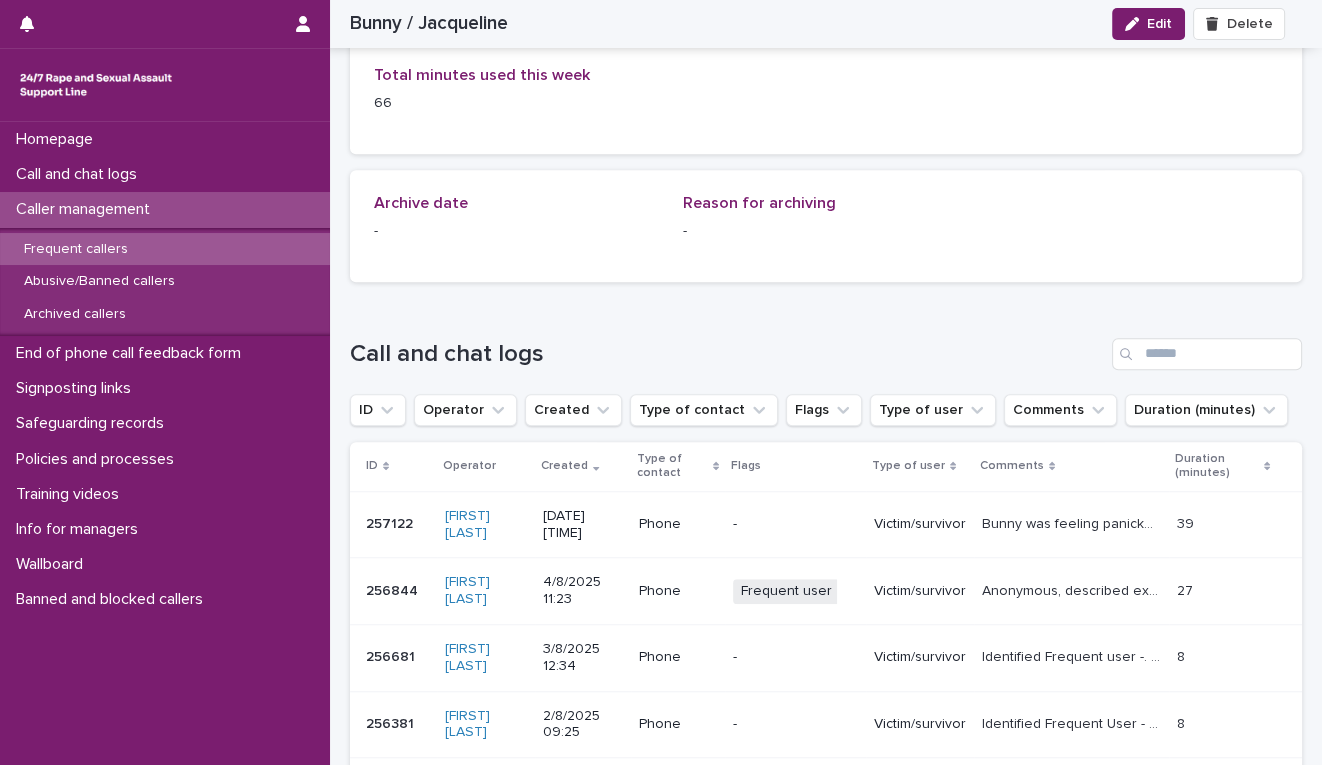 click on "Anonymous, described experiencing sexual violence, explored thoughts and feelings and operator gave emotional support, discussed relationships and families and experiences with them." at bounding box center (1073, 589) 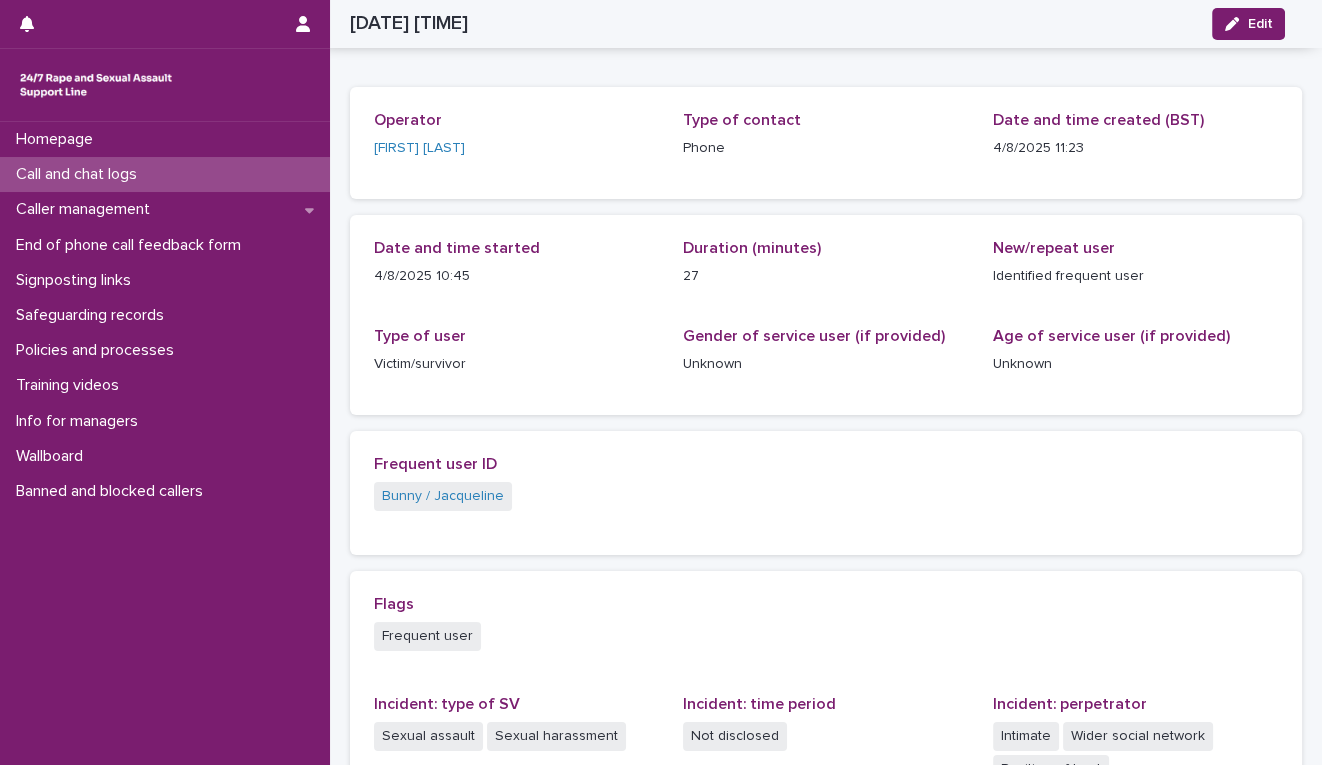 scroll, scrollTop: 57, scrollLeft: 0, axis: vertical 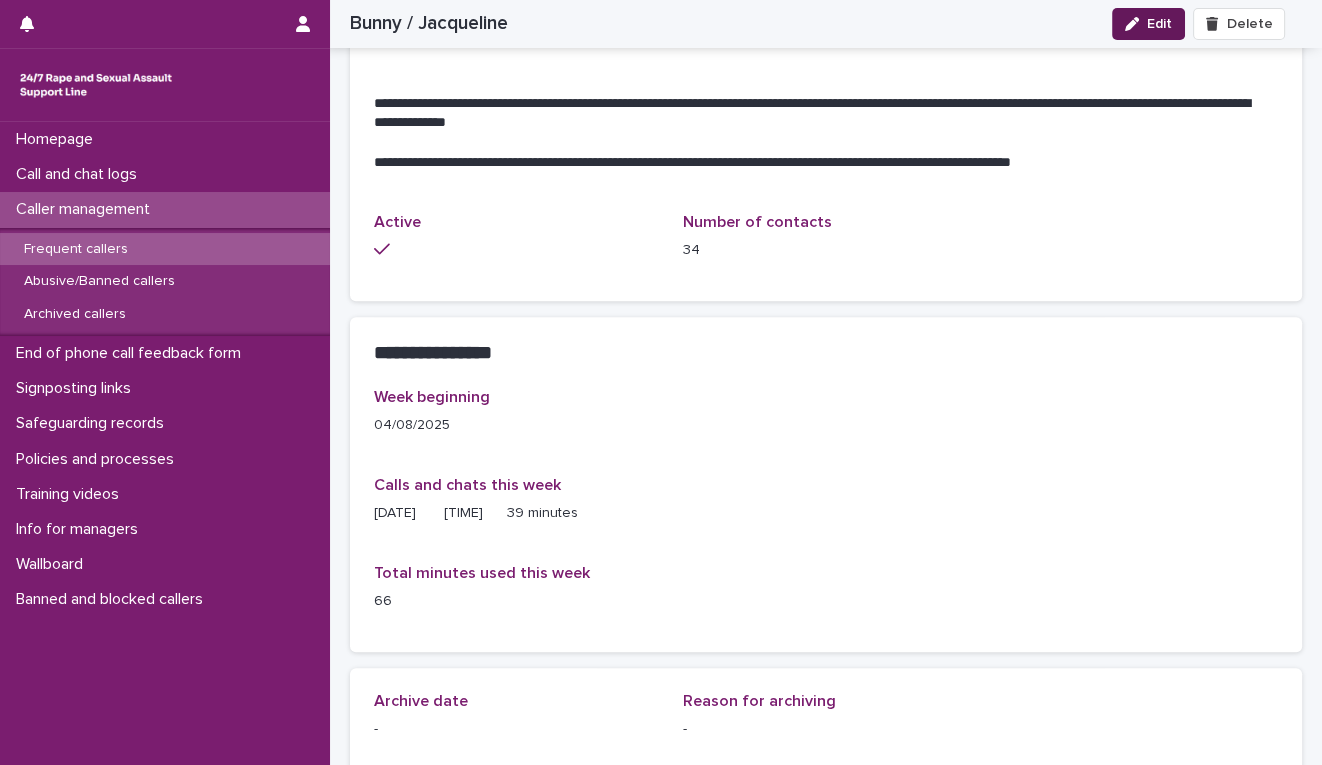 click on "Edit" at bounding box center (1159, 24) 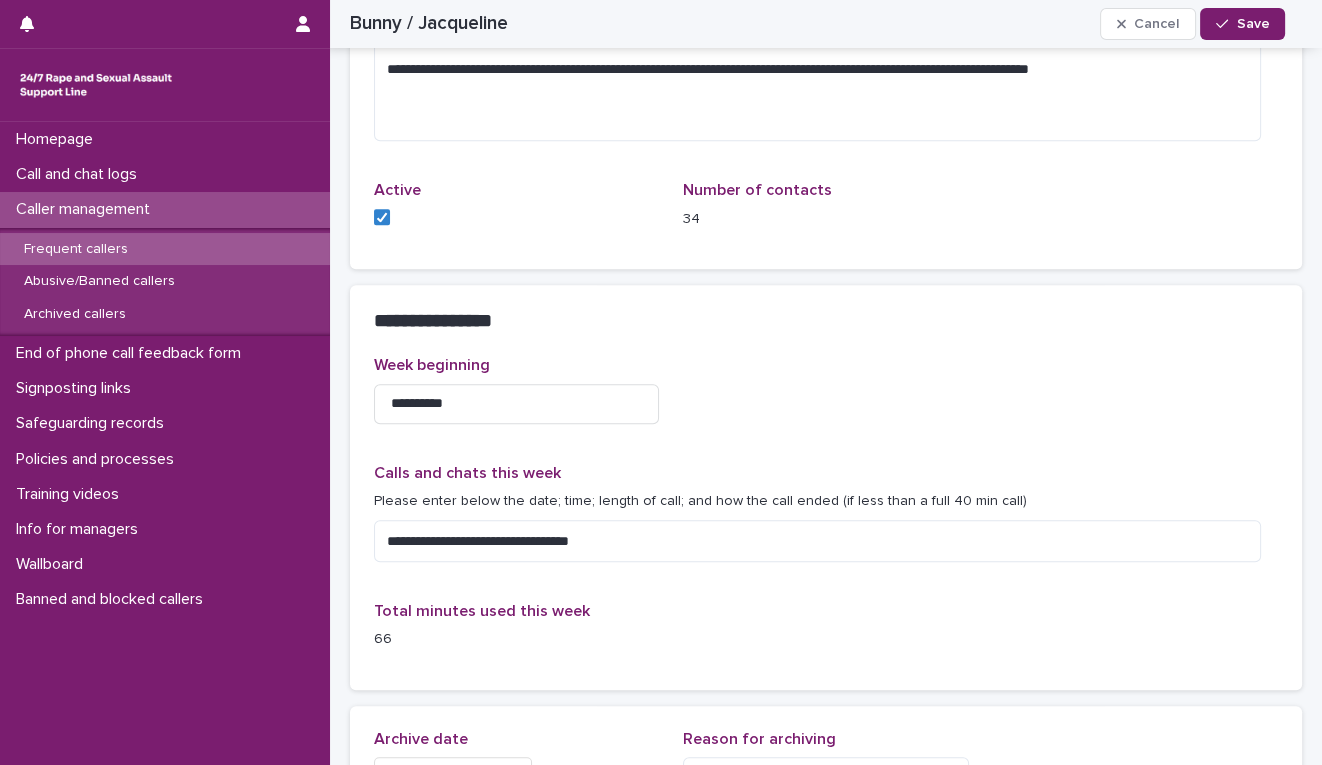 scroll, scrollTop: 1379, scrollLeft: 0, axis: vertical 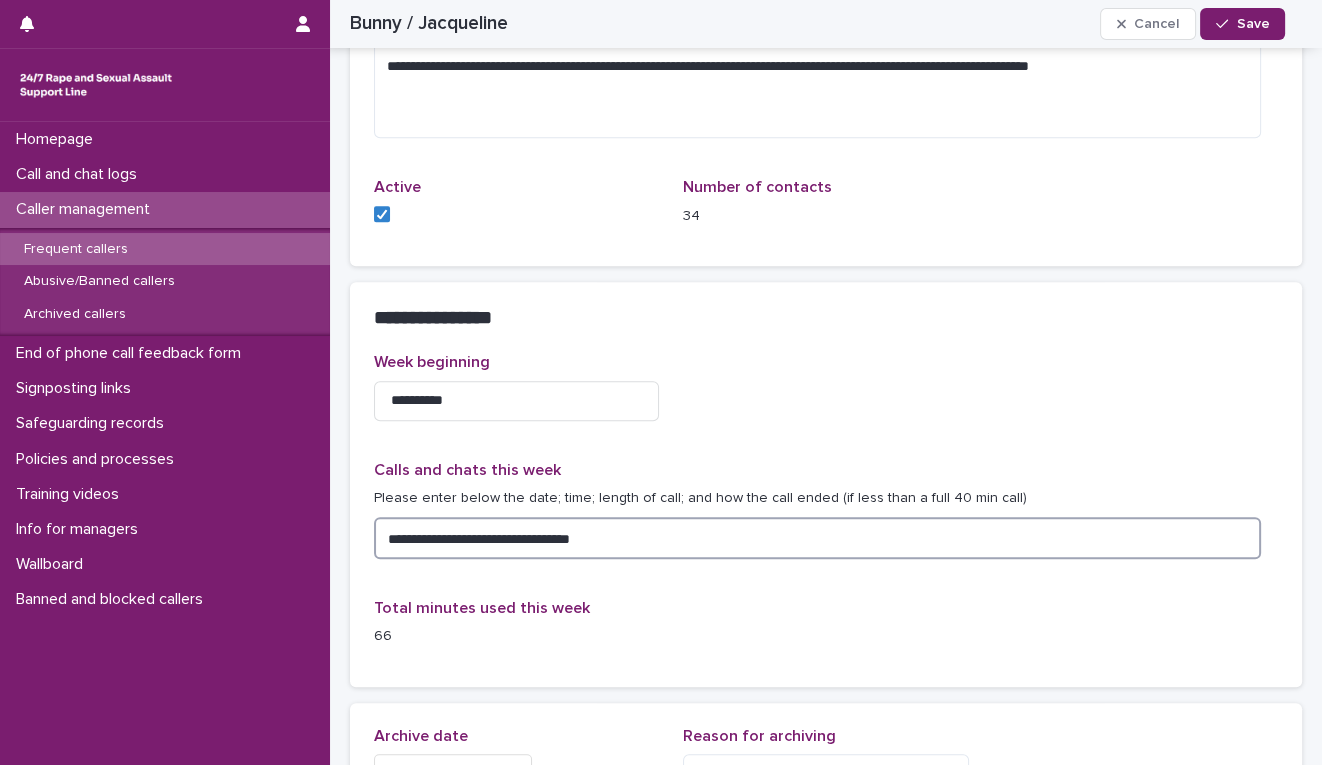 click on "**********" at bounding box center (817, 538) 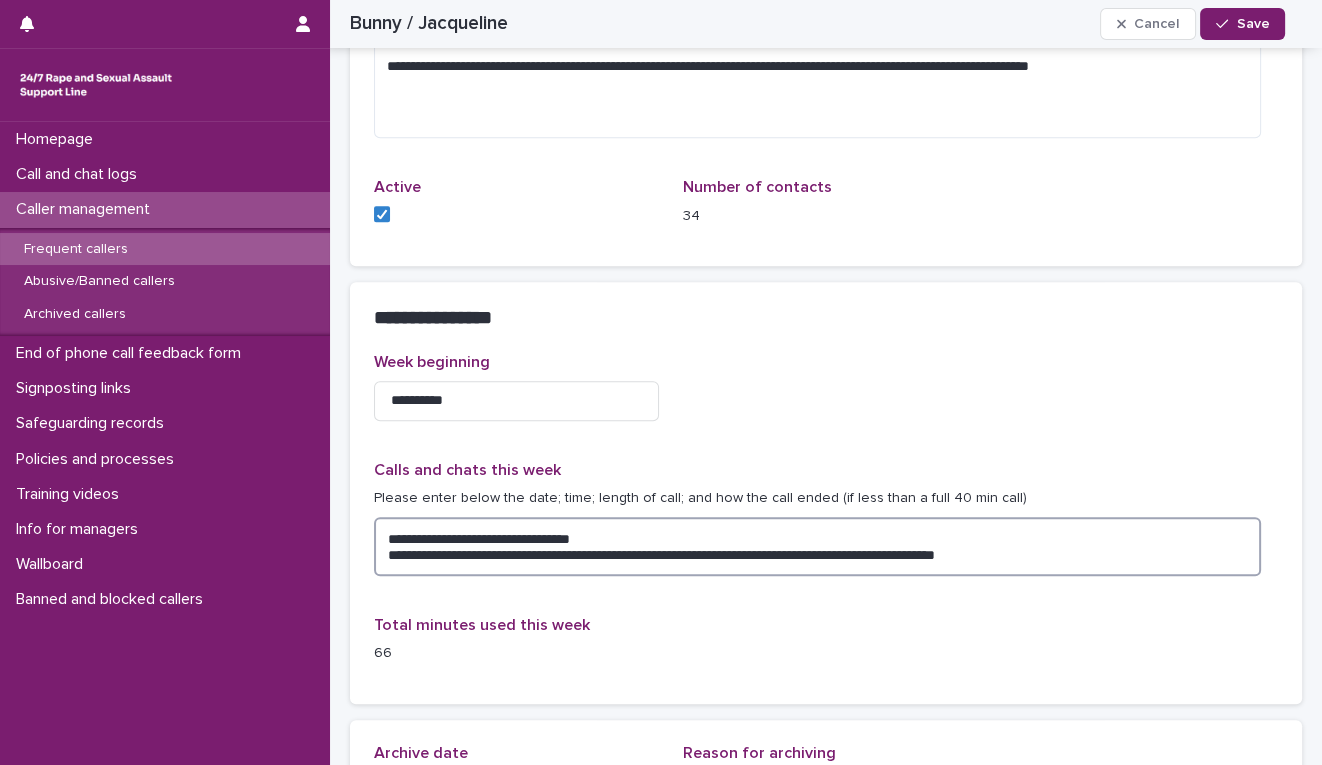 drag, startPoint x: 564, startPoint y: 553, endPoint x: 1052, endPoint y: 550, distance: 488.00922 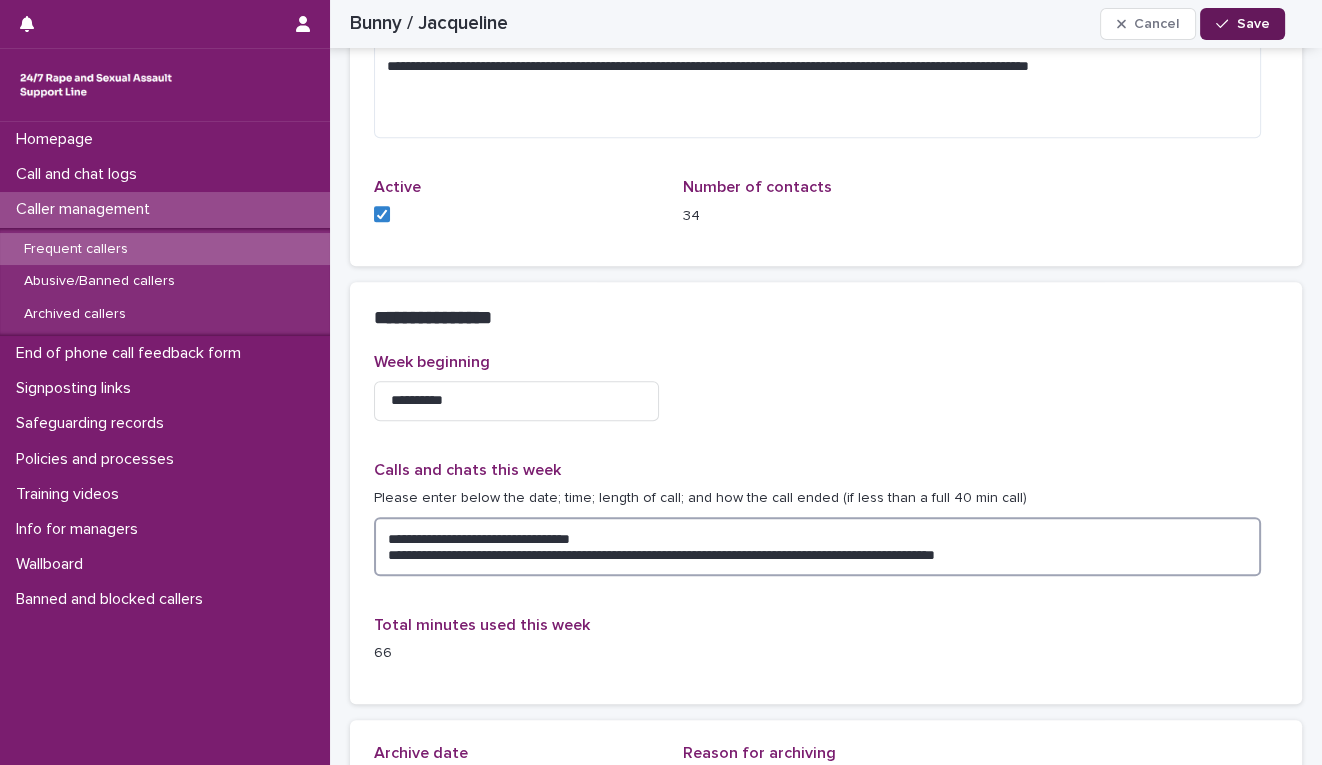 type on "**********" 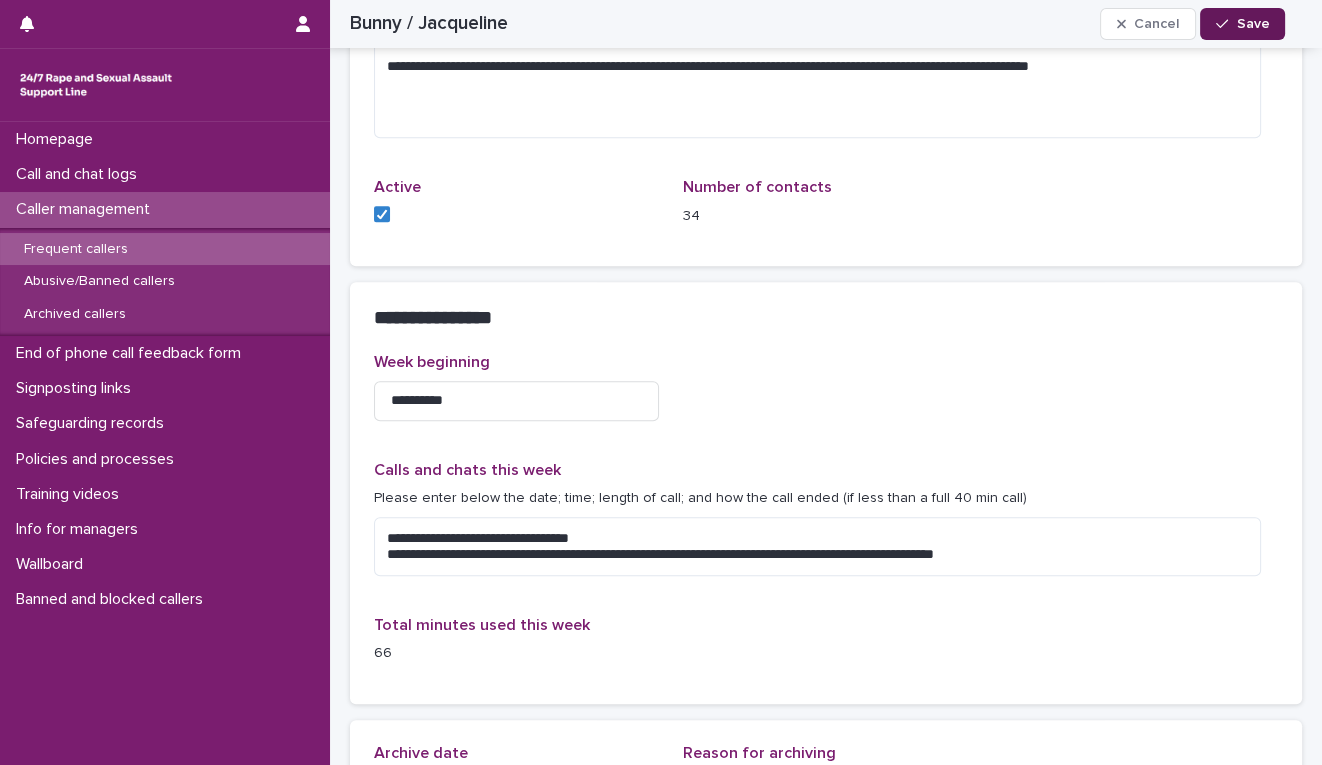 click on "Save" at bounding box center (1252, 24) 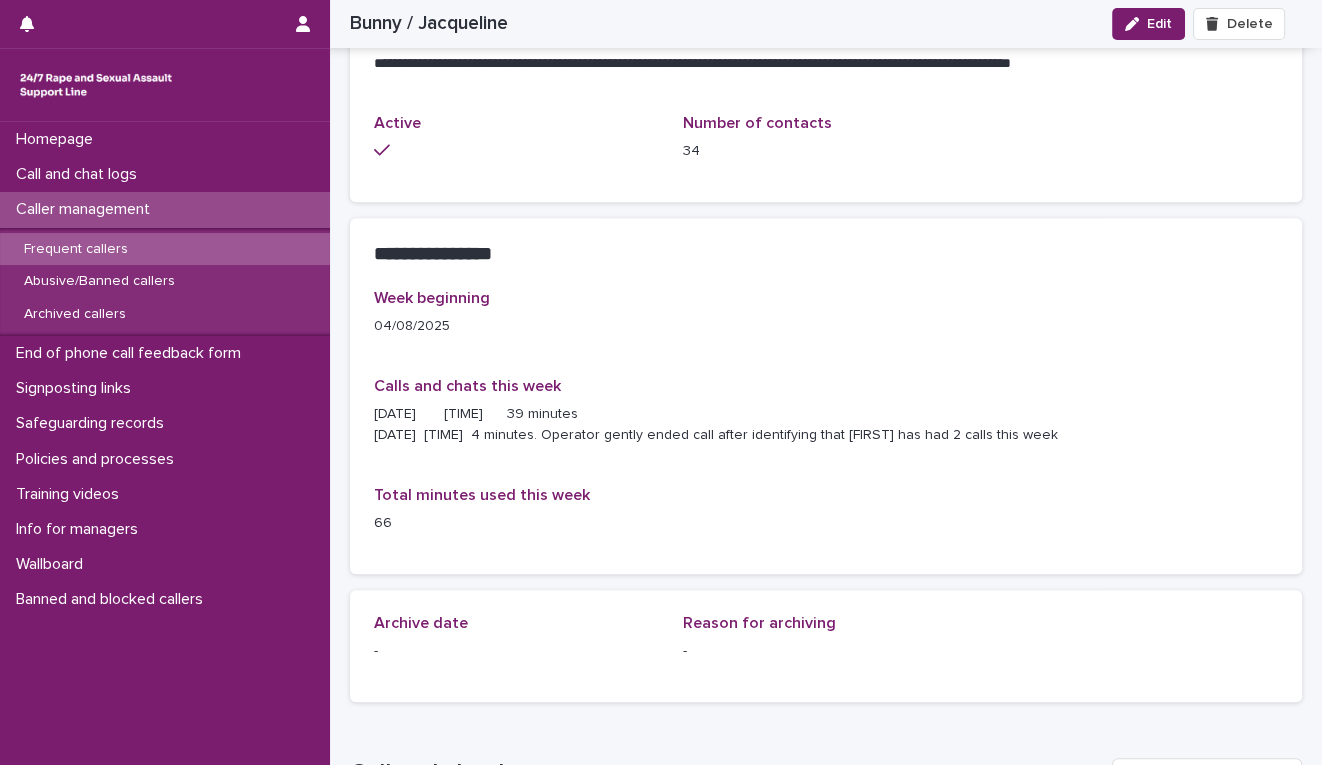 scroll, scrollTop: 1302, scrollLeft: 0, axis: vertical 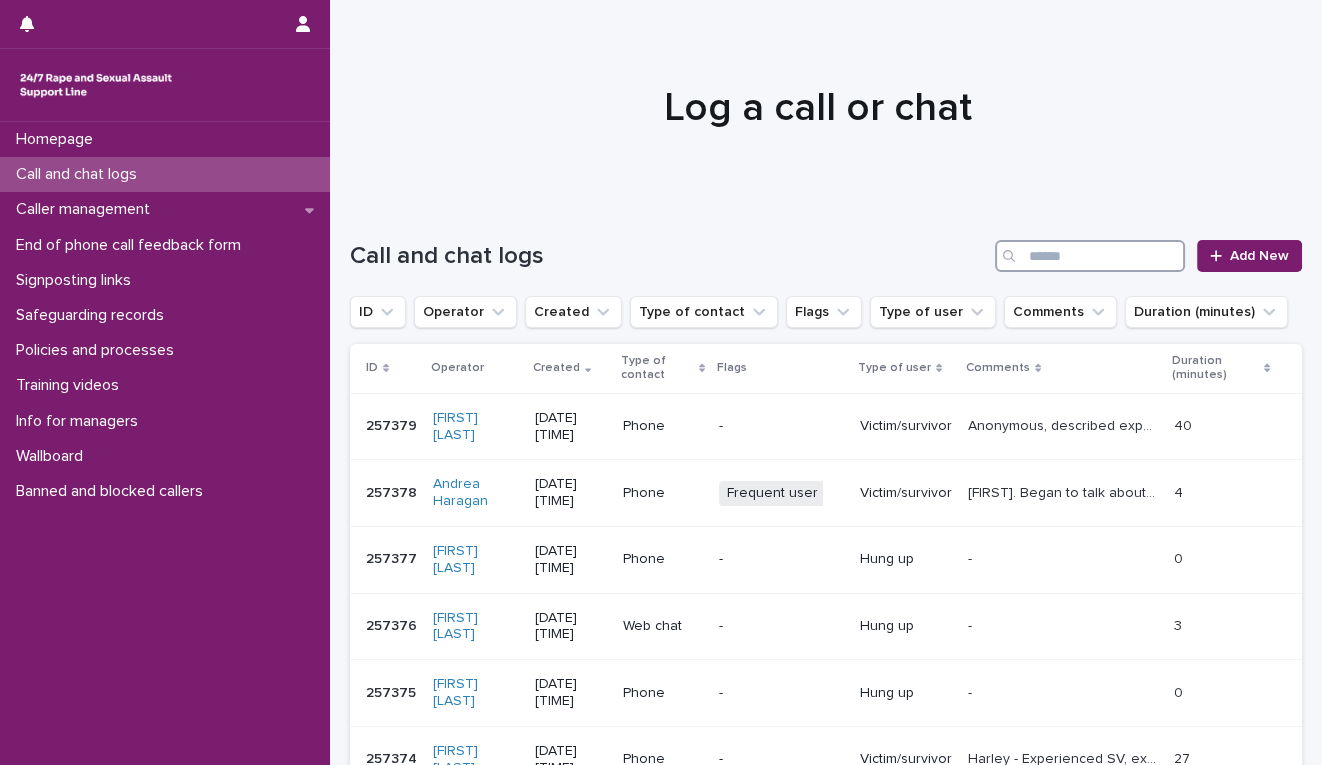 click at bounding box center (1090, 256) 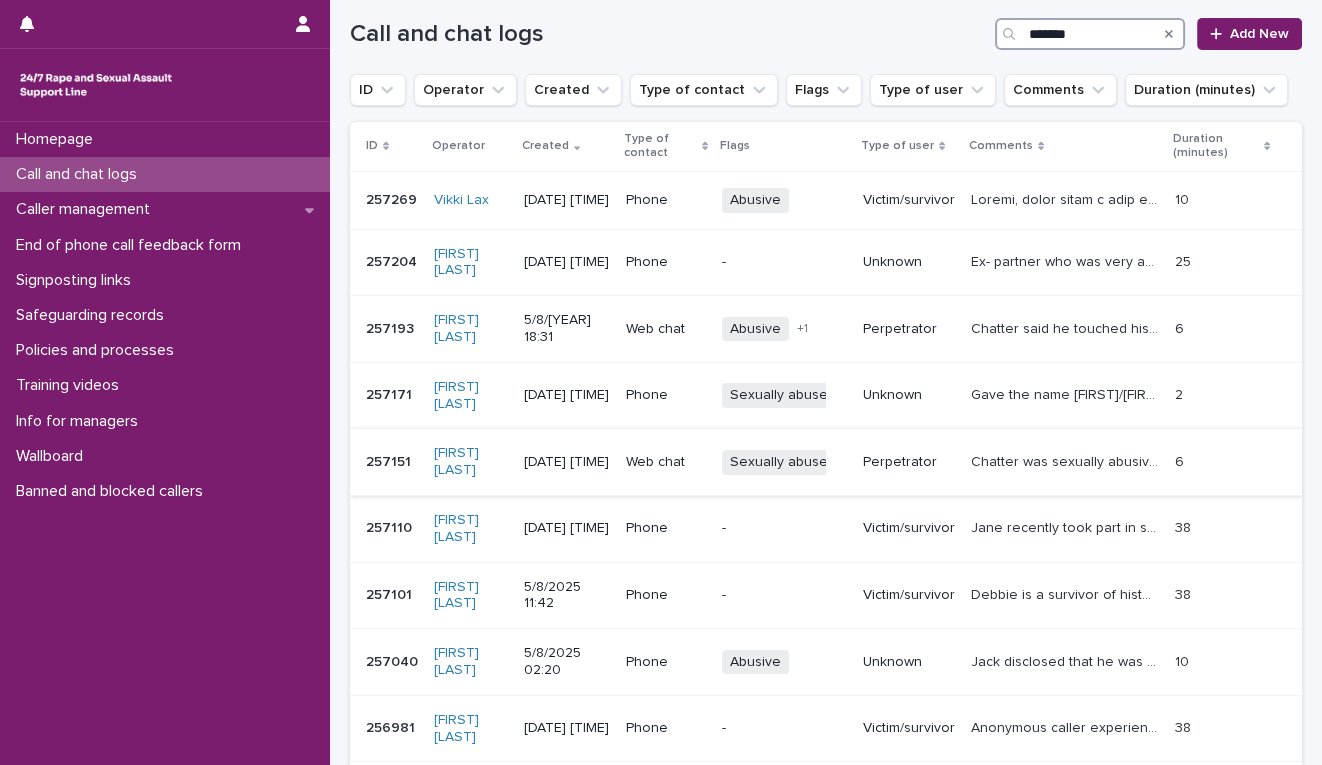scroll, scrollTop: 0, scrollLeft: 0, axis: both 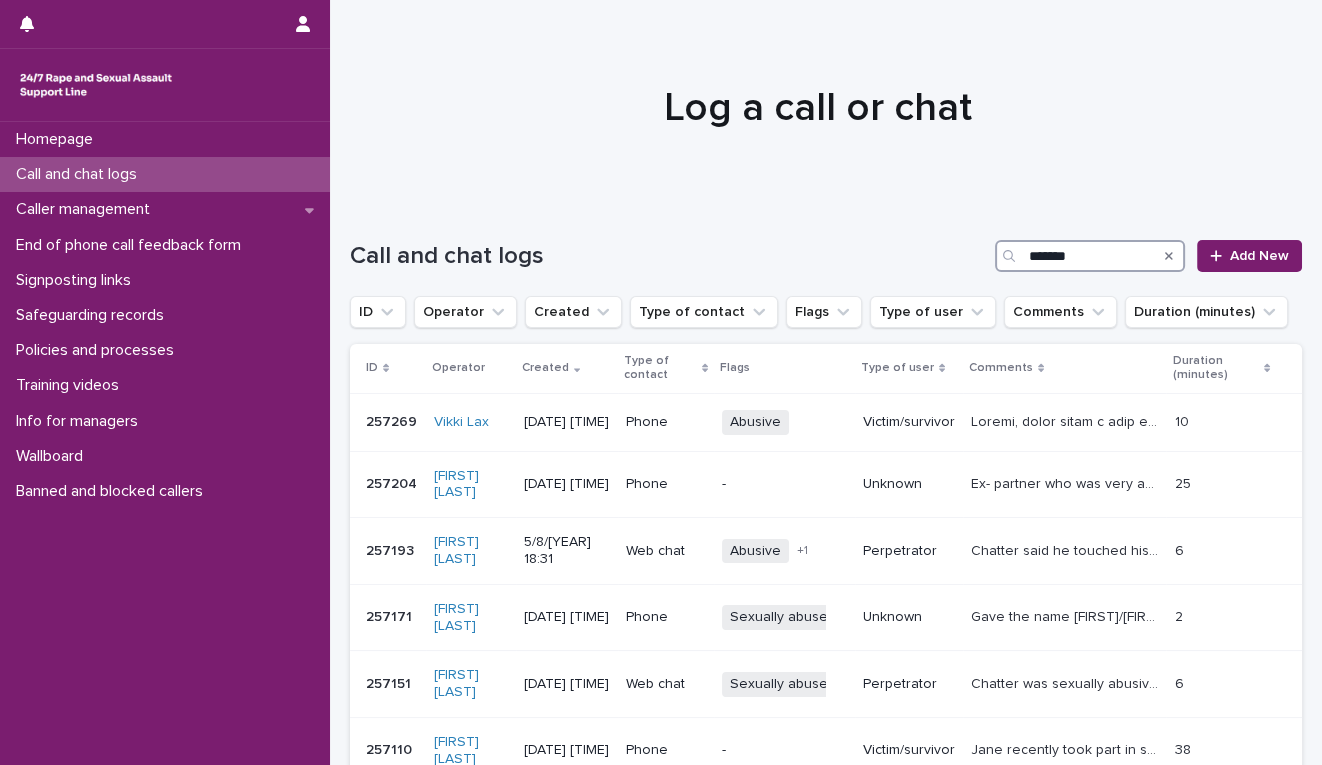 type on "*******" 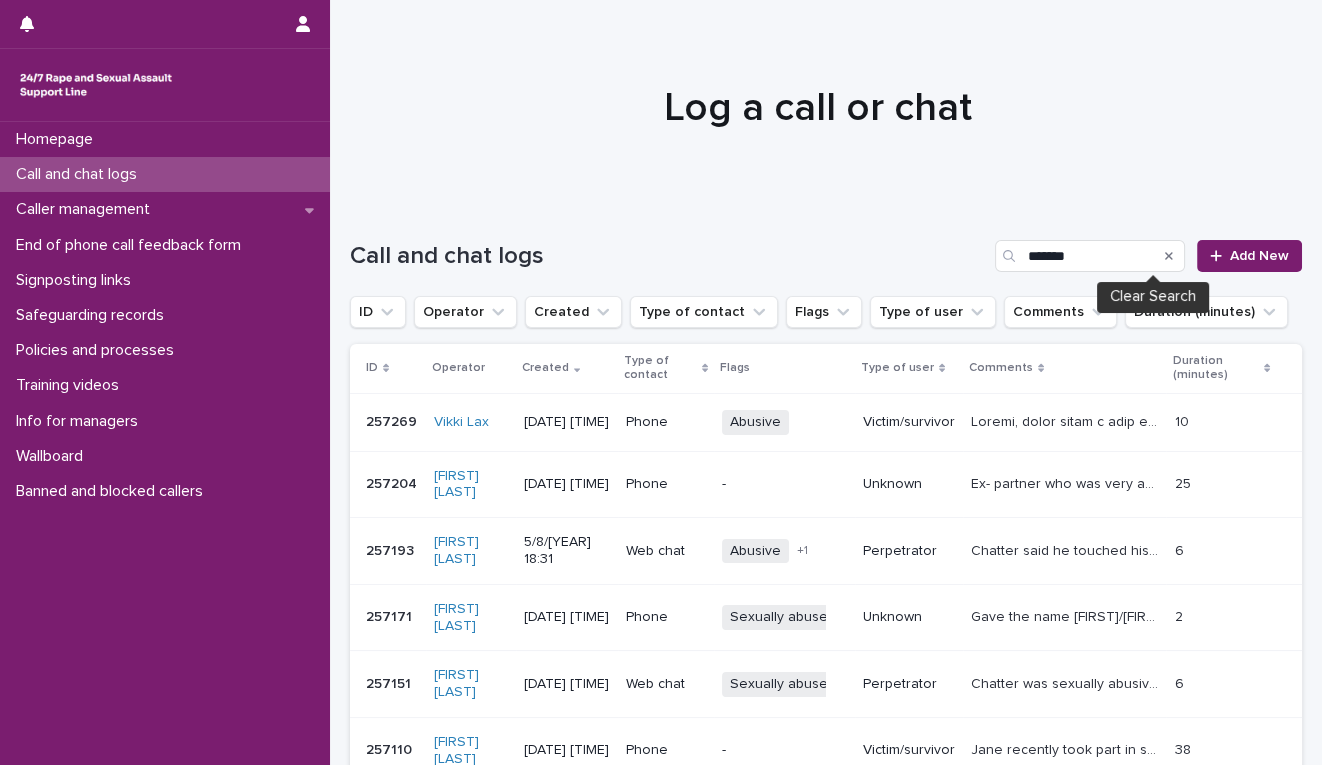click 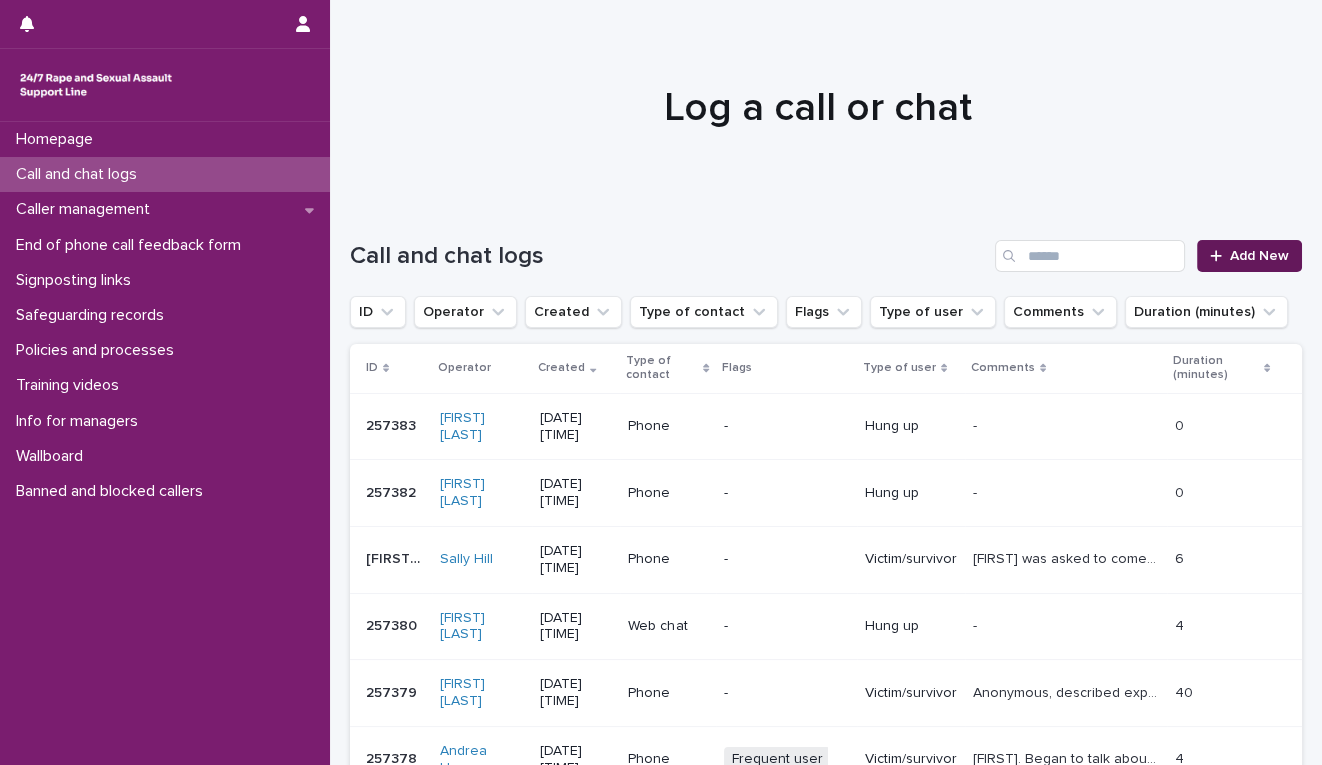 click on "Add New" at bounding box center [1259, 256] 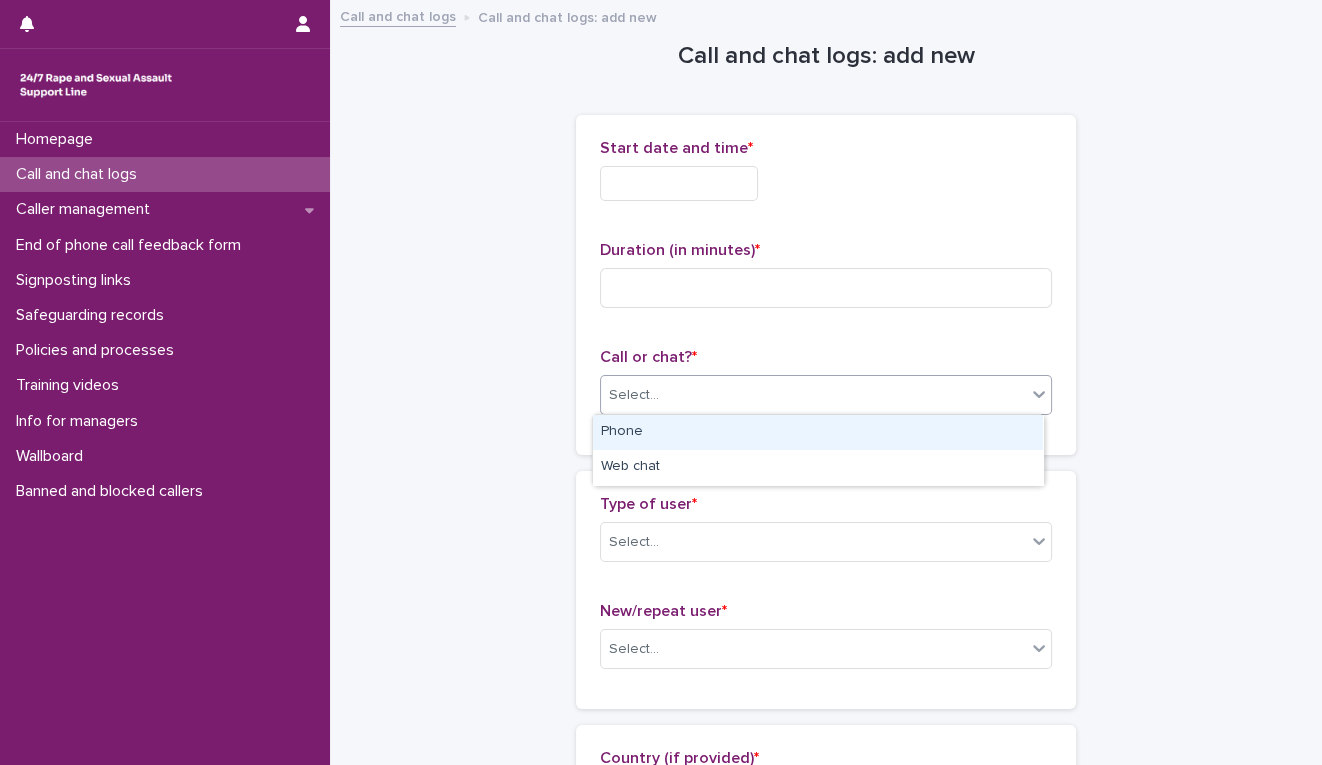click on "Select..." at bounding box center (826, 395) 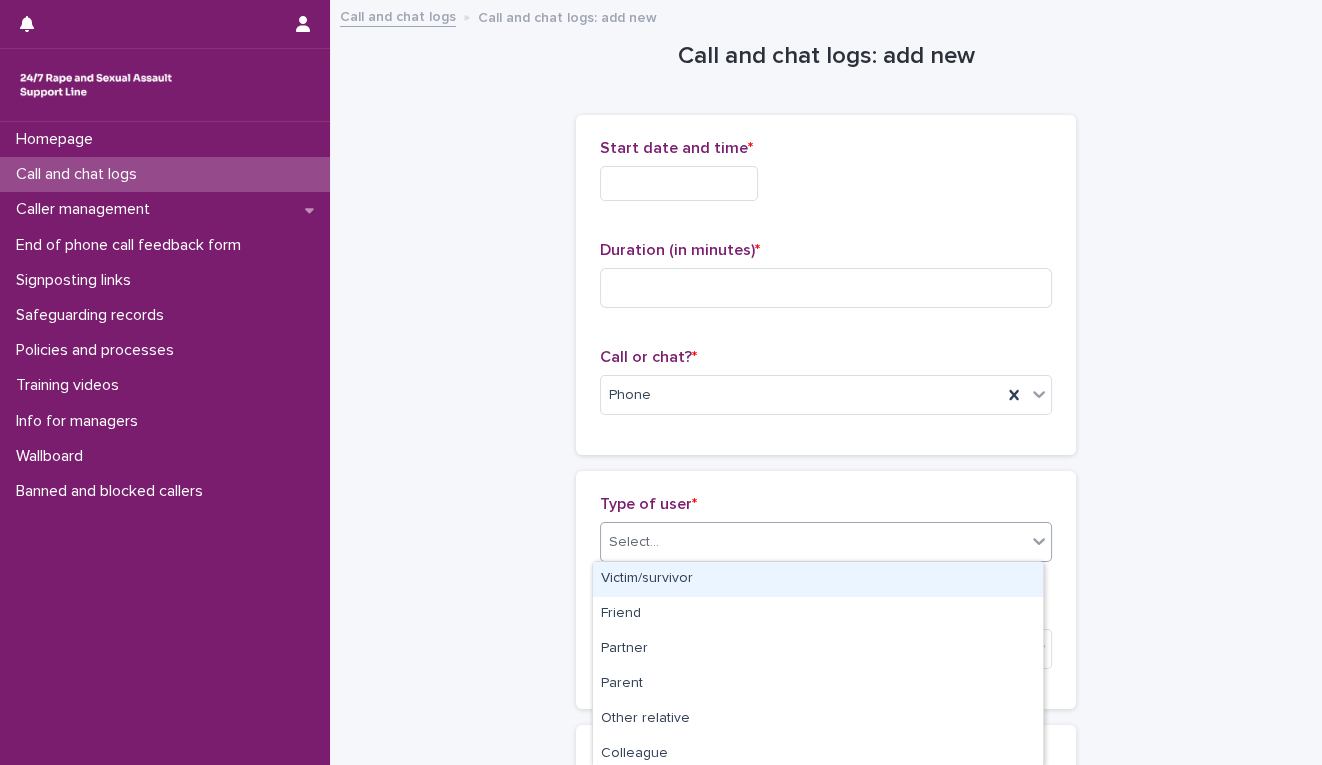 click on "Select..." at bounding box center [813, 542] 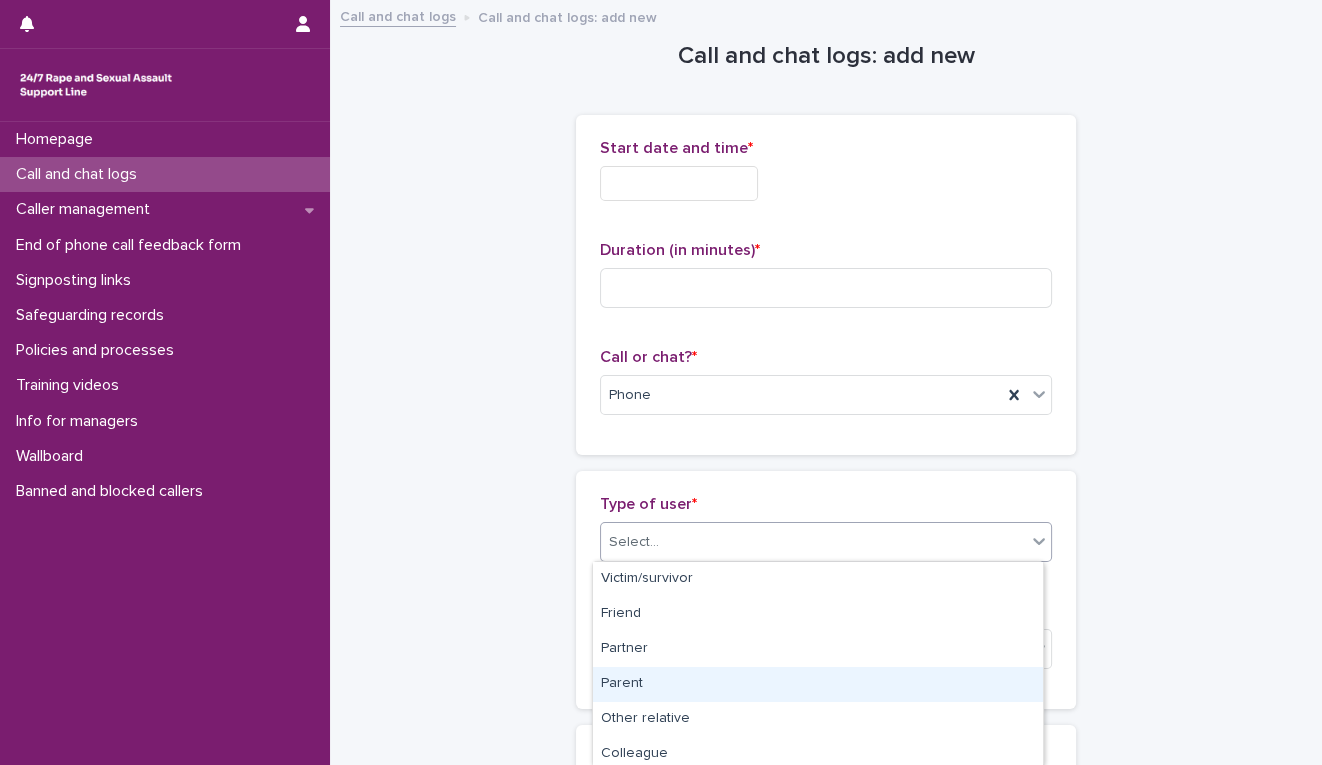 click on "Parent" at bounding box center [818, 684] 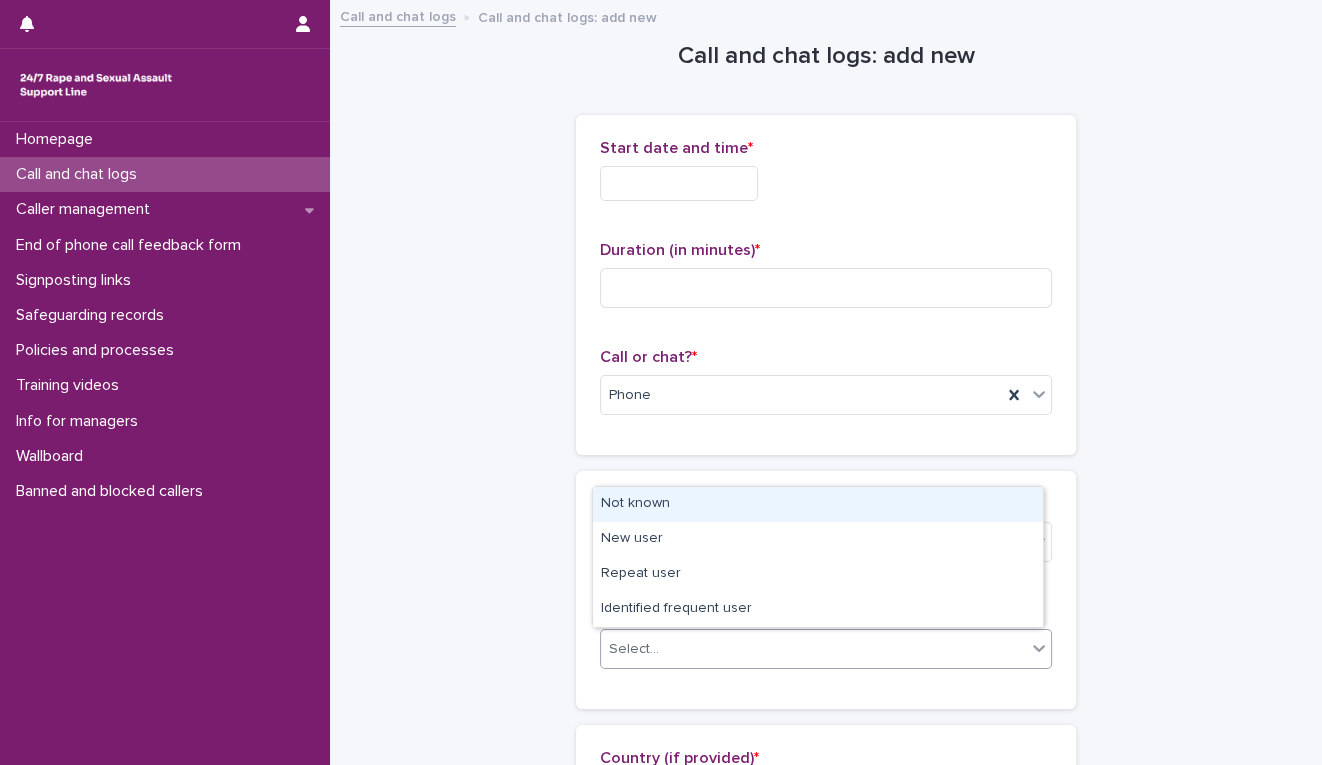 click on "Select..." at bounding box center [813, 649] 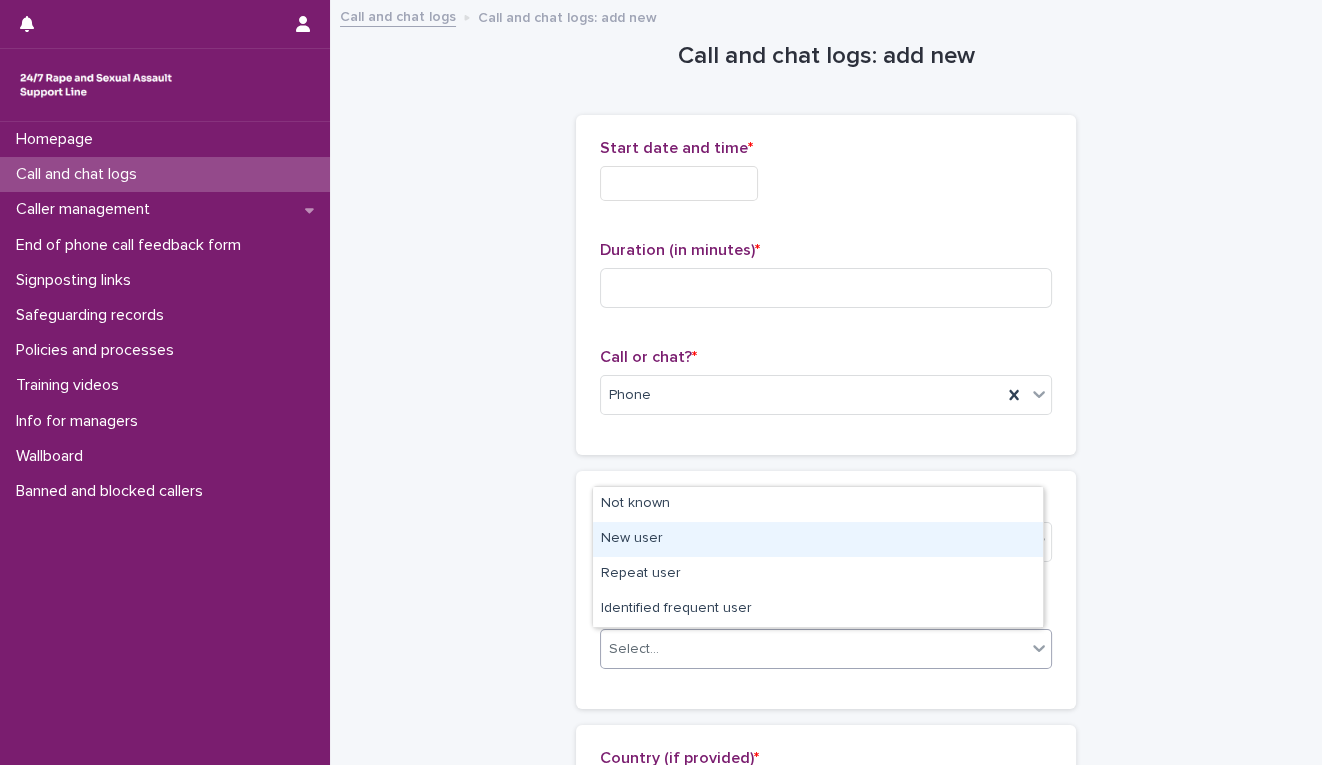 click on "New user" at bounding box center [818, 539] 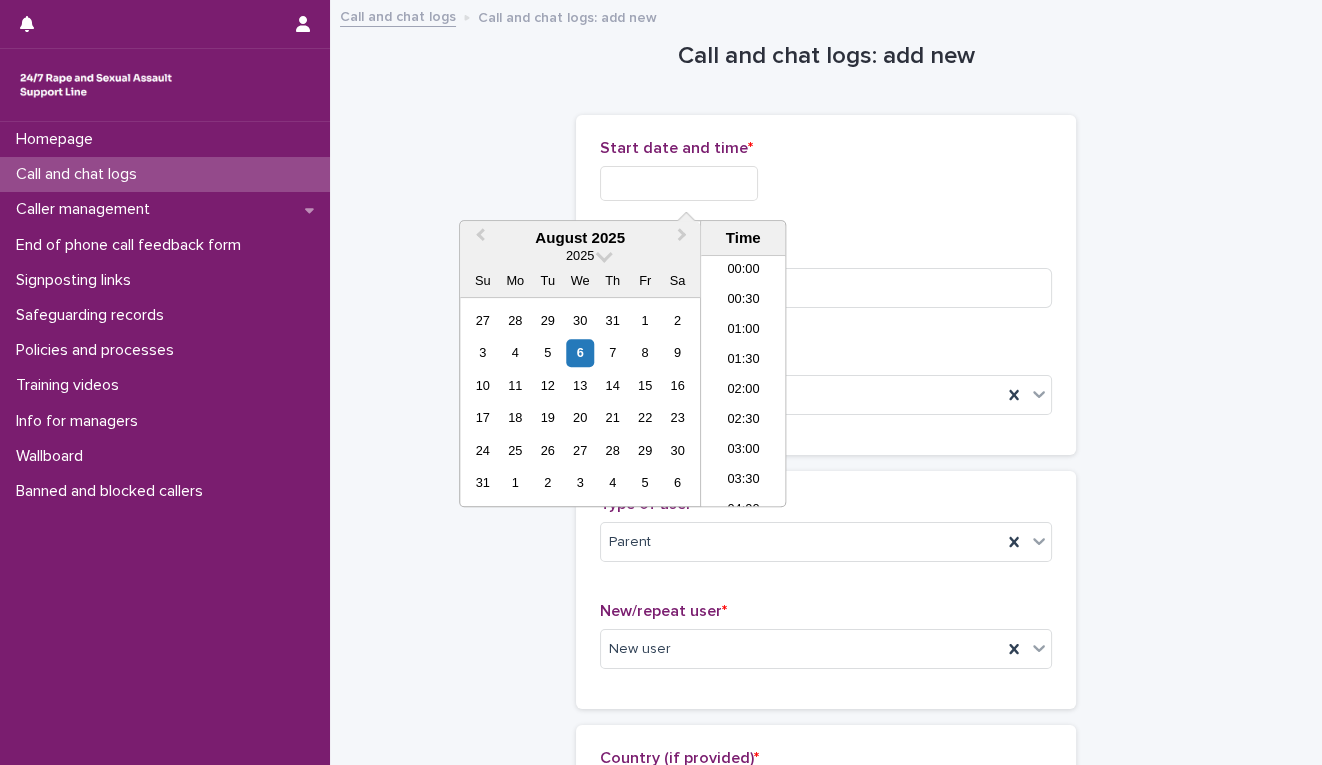 click at bounding box center (679, 183) 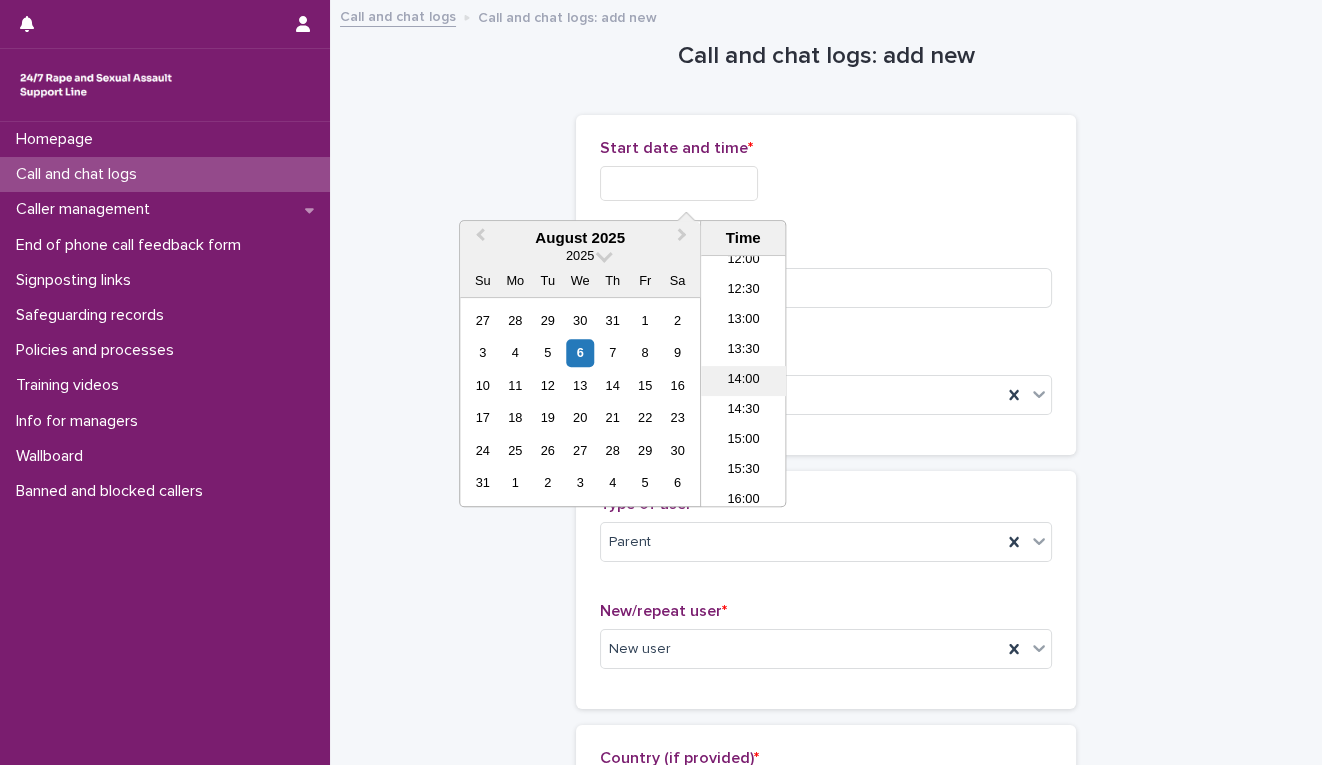 click on "14:00" at bounding box center [743, 381] 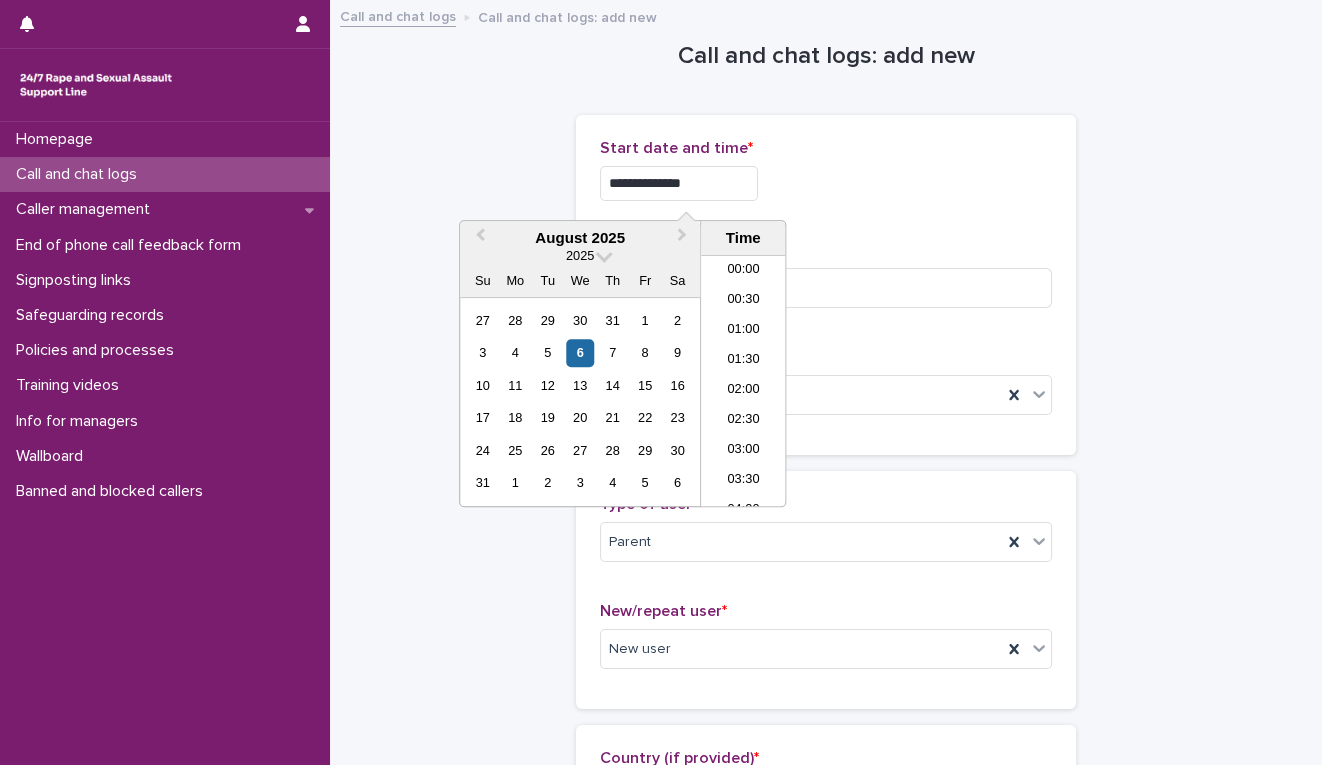 click on "**********" at bounding box center [679, 183] 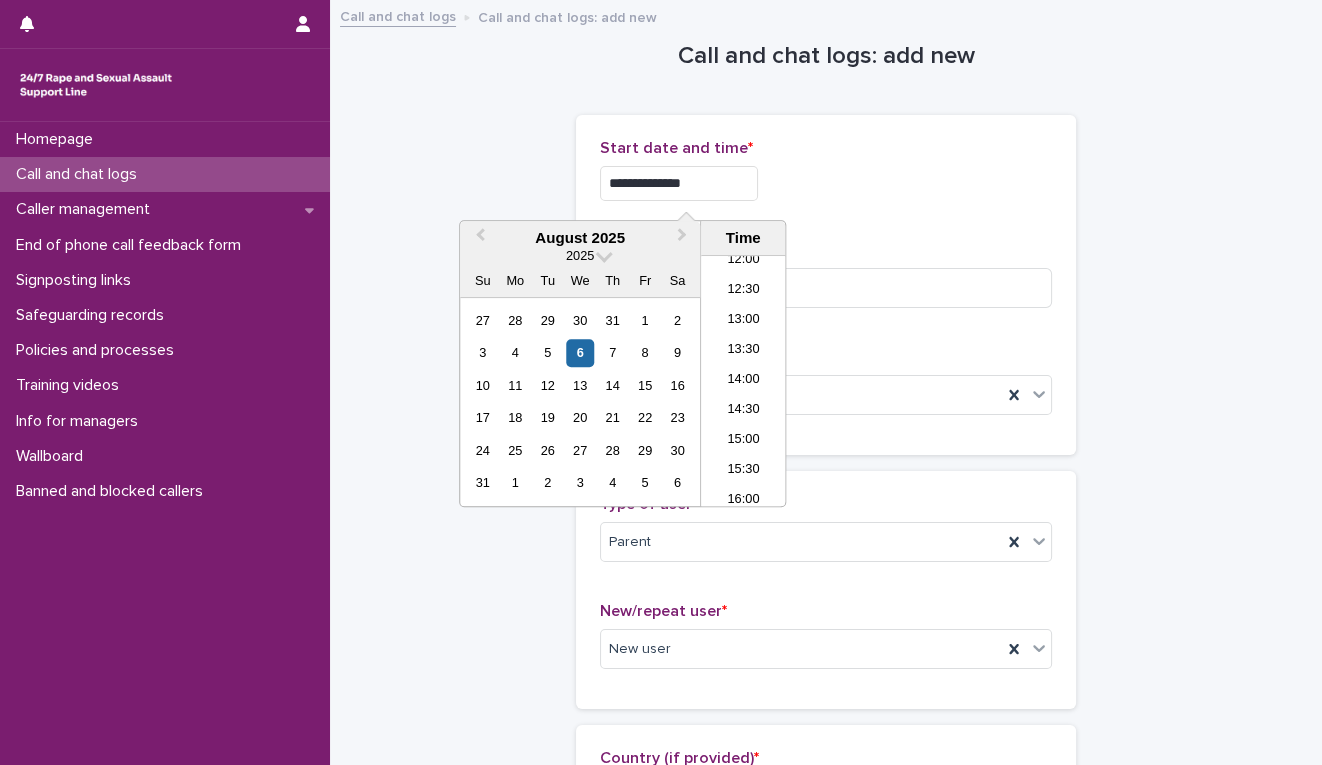 type on "**********" 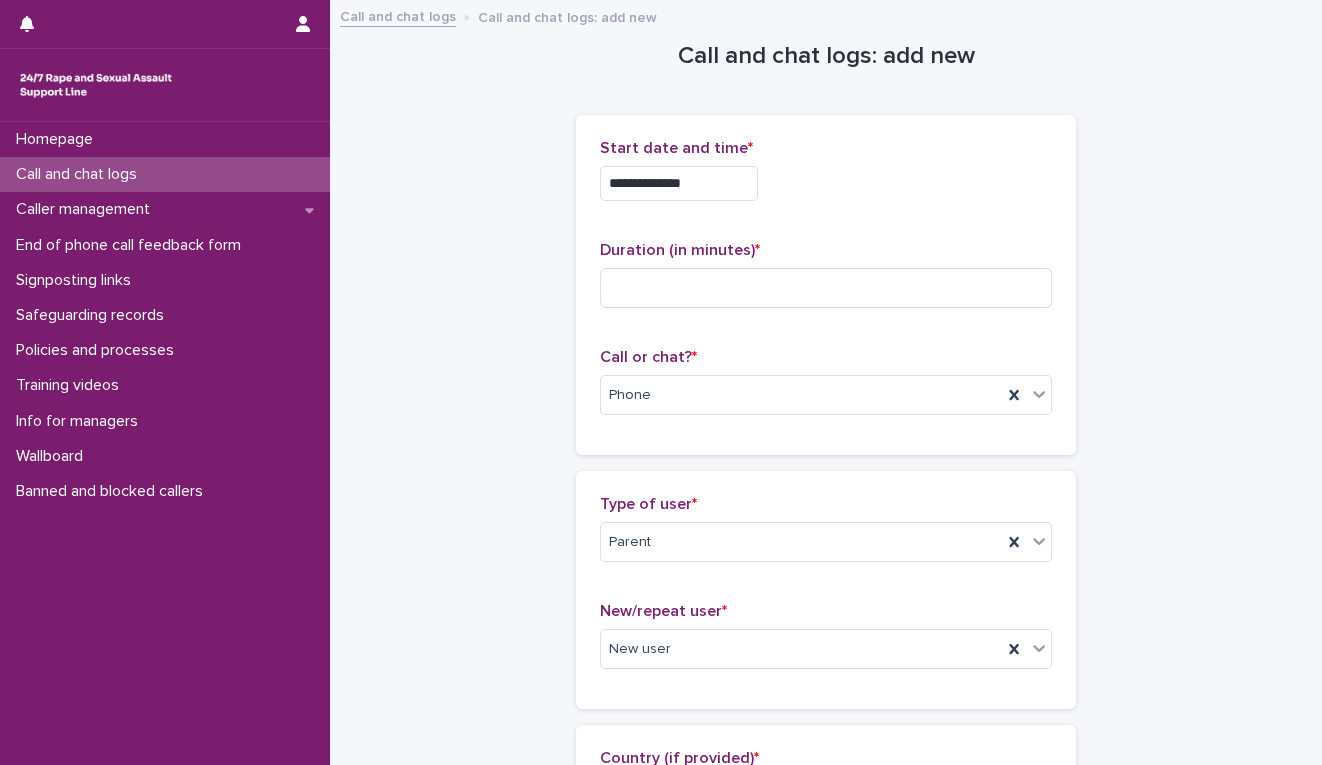 click on "**********" at bounding box center [826, 1084] 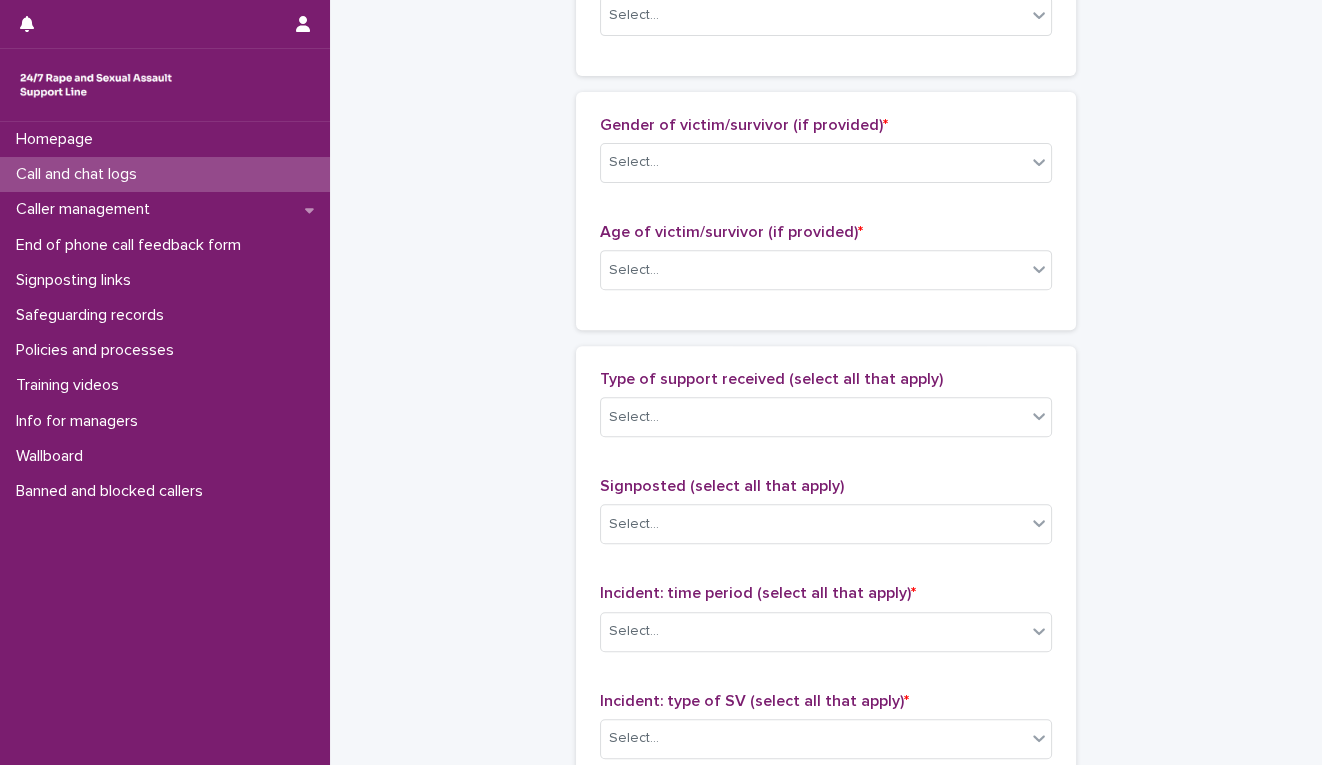 scroll, scrollTop: 1000, scrollLeft: 0, axis: vertical 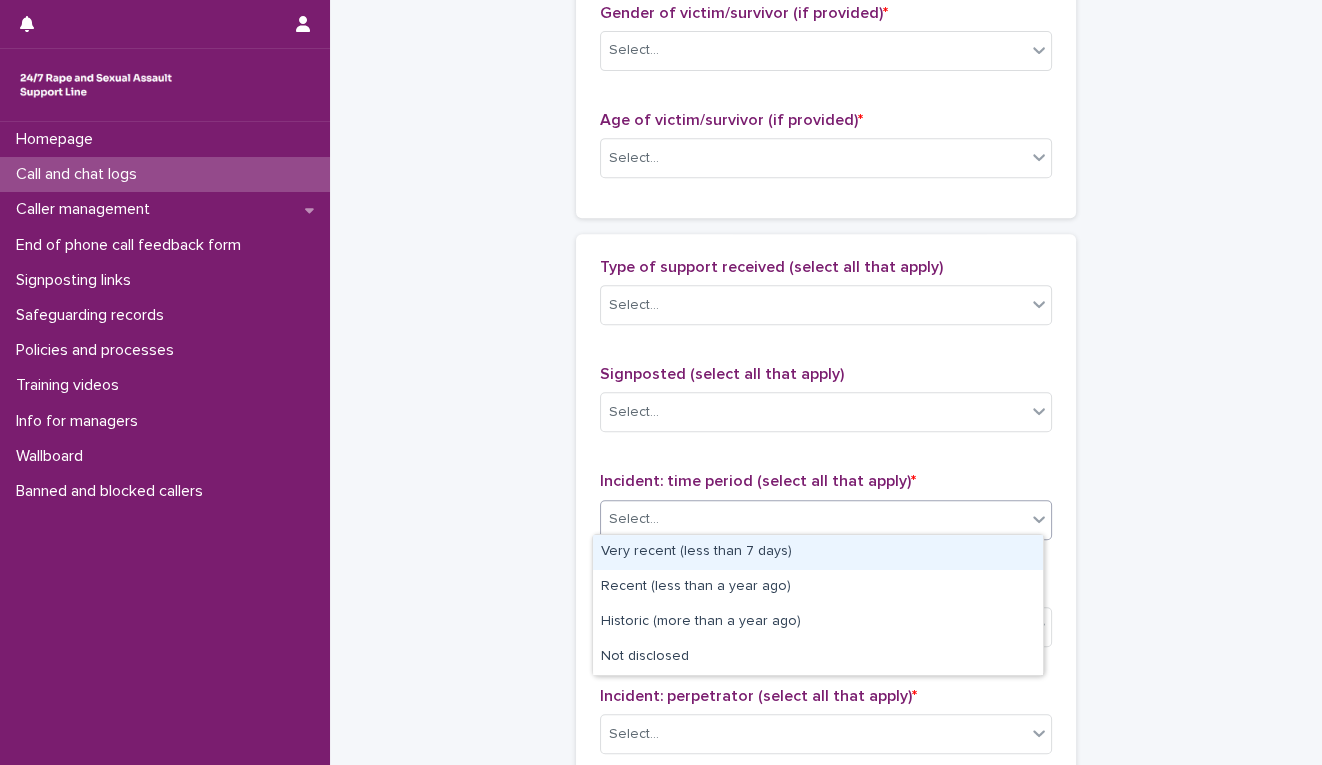 click on "Select..." at bounding box center [813, 519] 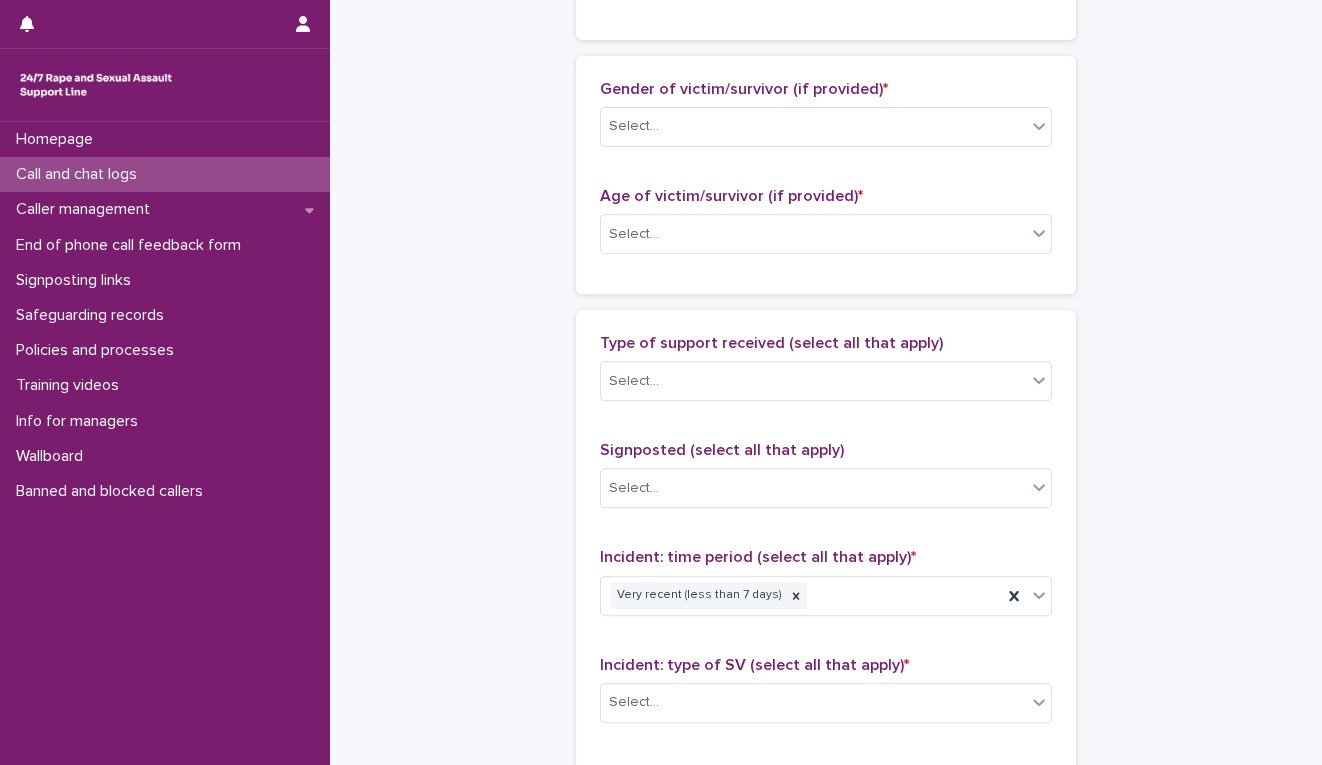scroll, scrollTop: 888, scrollLeft: 0, axis: vertical 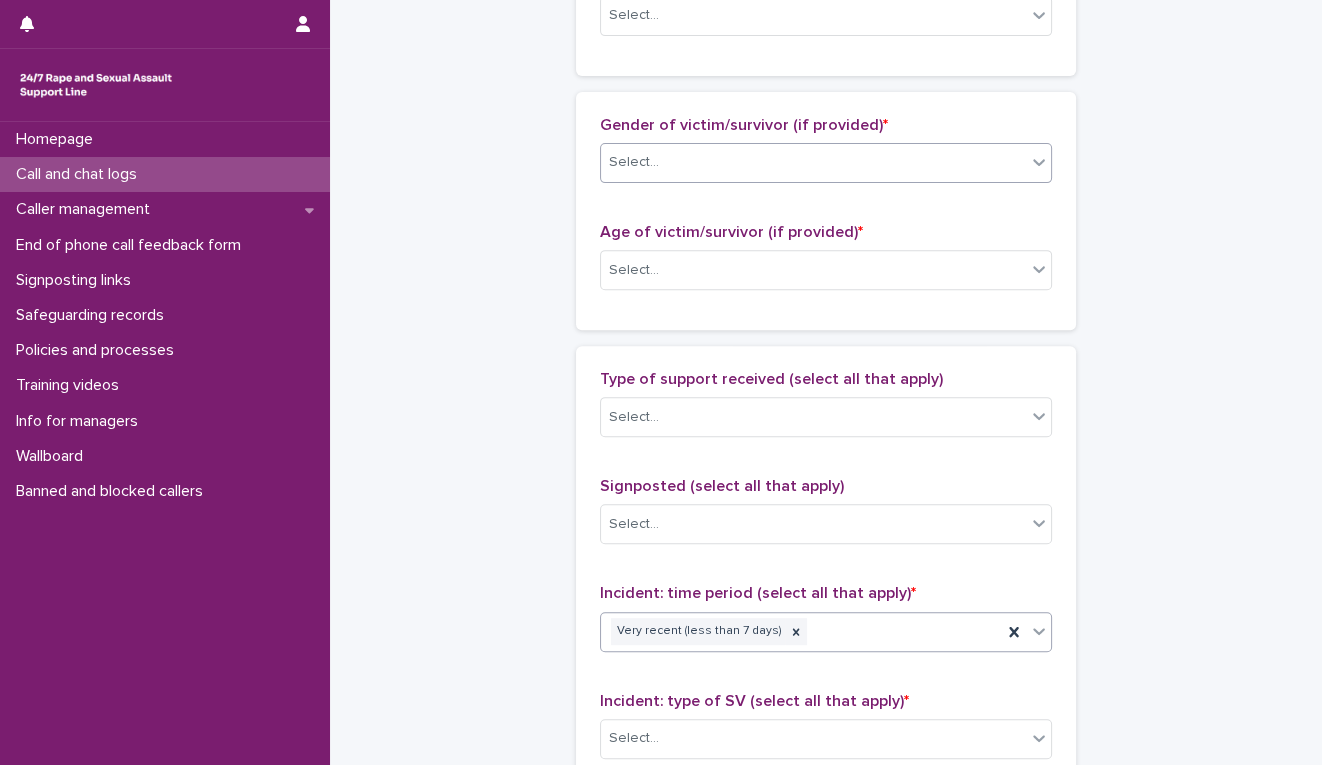 click on "Select..." at bounding box center [813, 162] 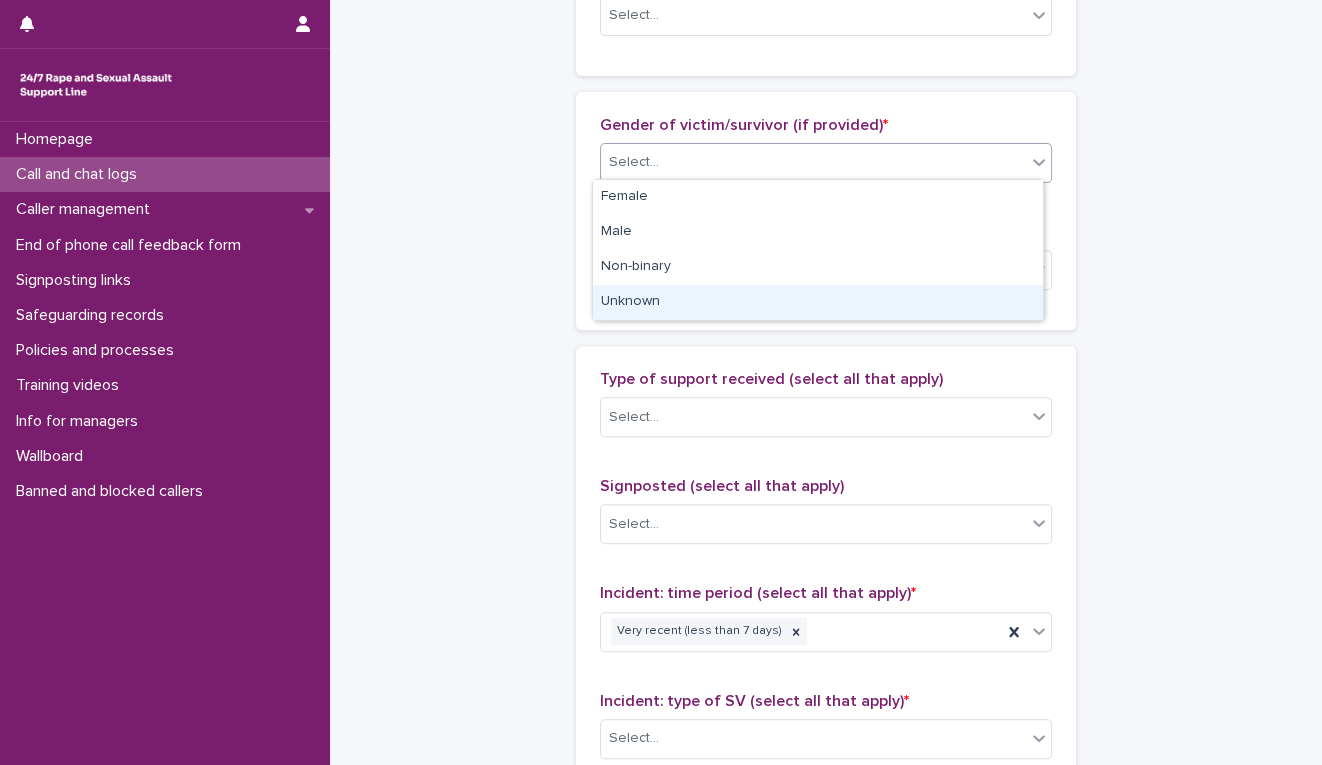 click on "Unknown" at bounding box center (818, 302) 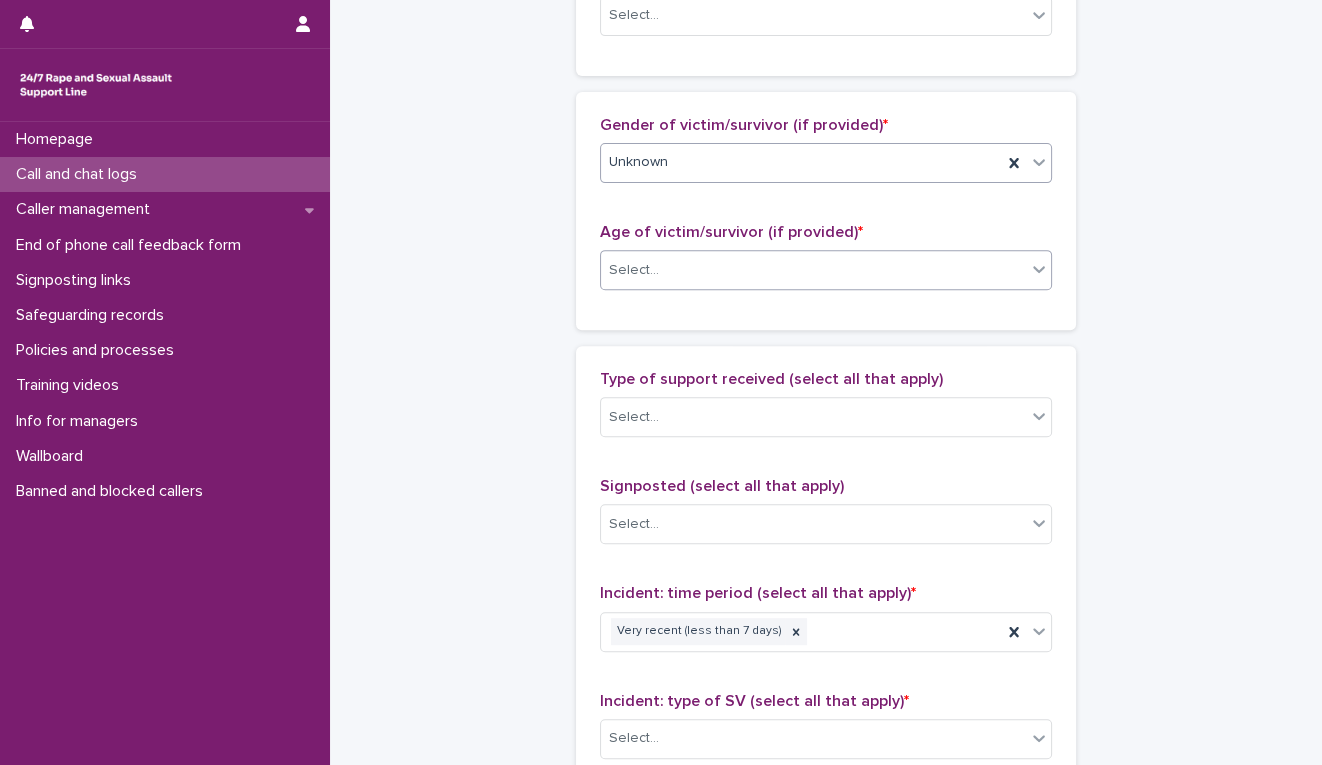 click on "Select..." at bounding box center [813, 270] 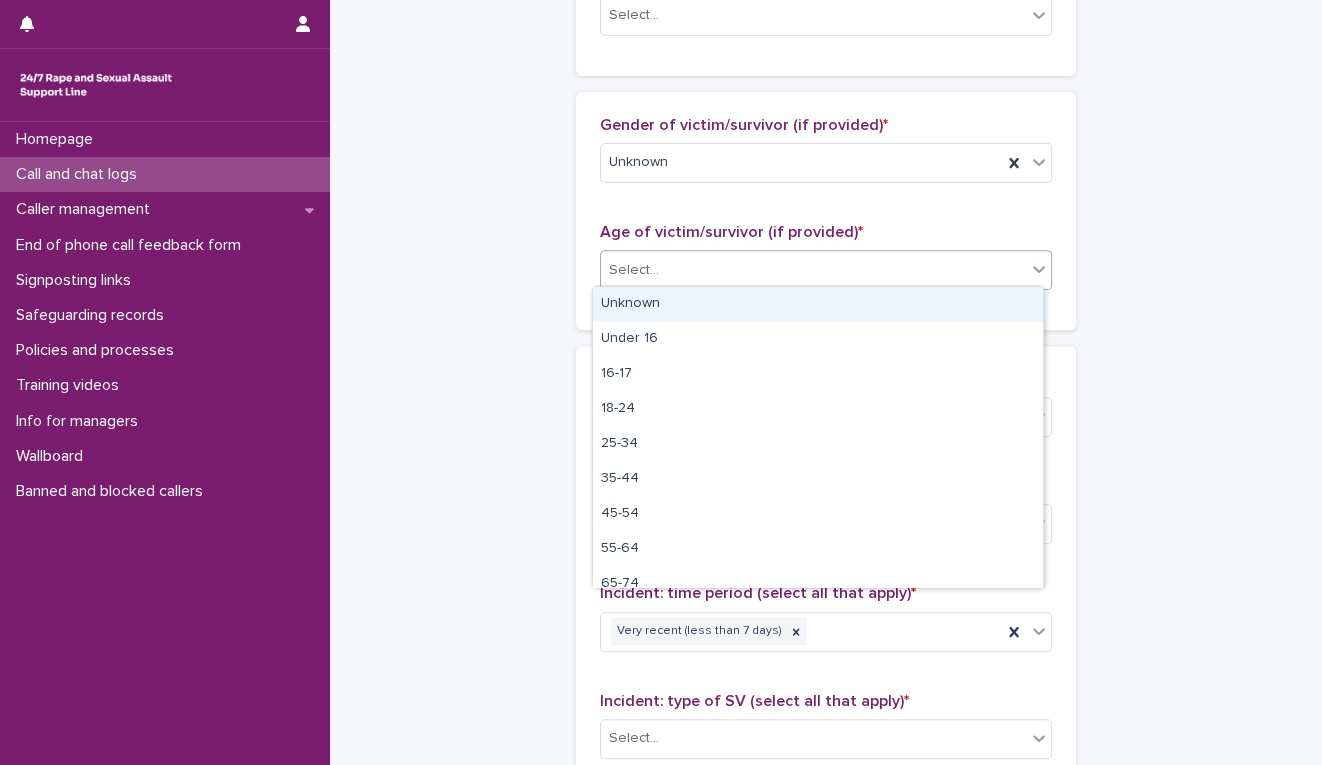 click on "Unknown" at bounding box center [818, 304] 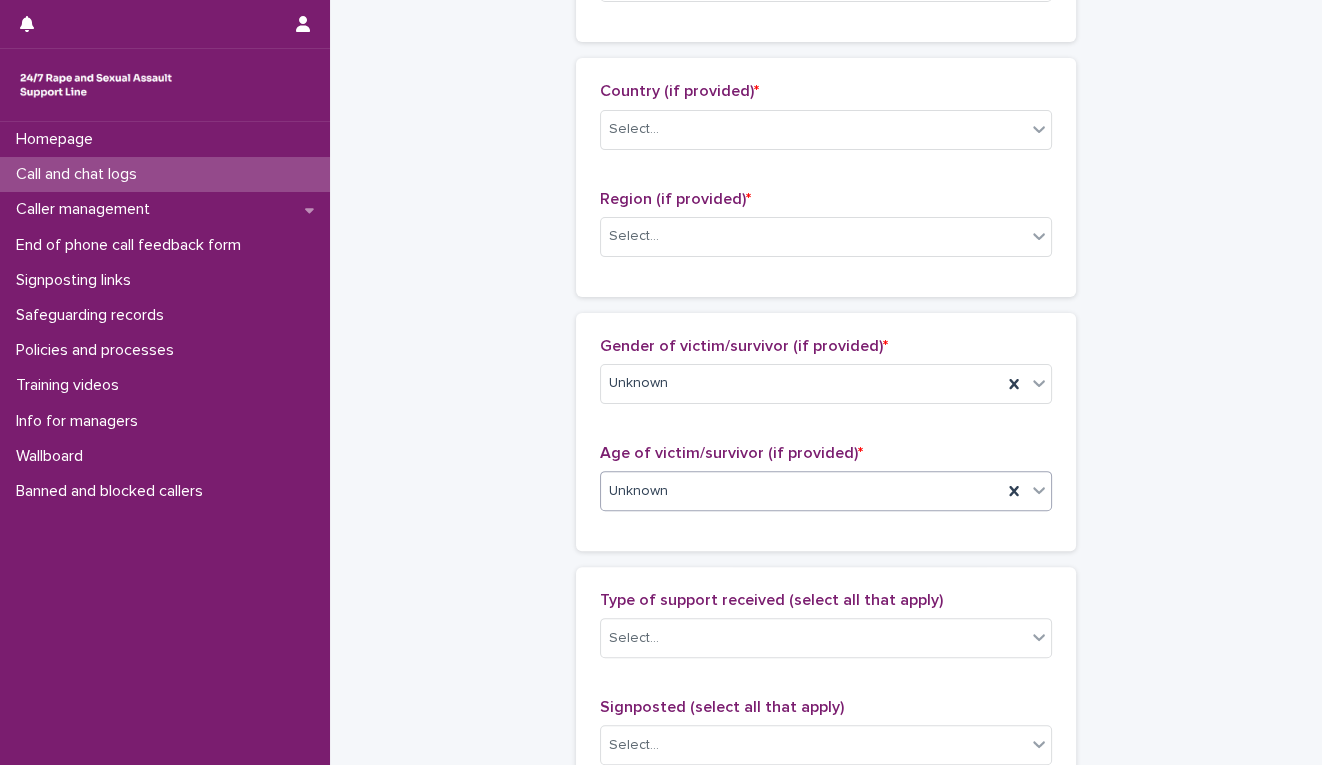 scroll, scrollTop: 666, scrollLeft: 0, axis: vertical 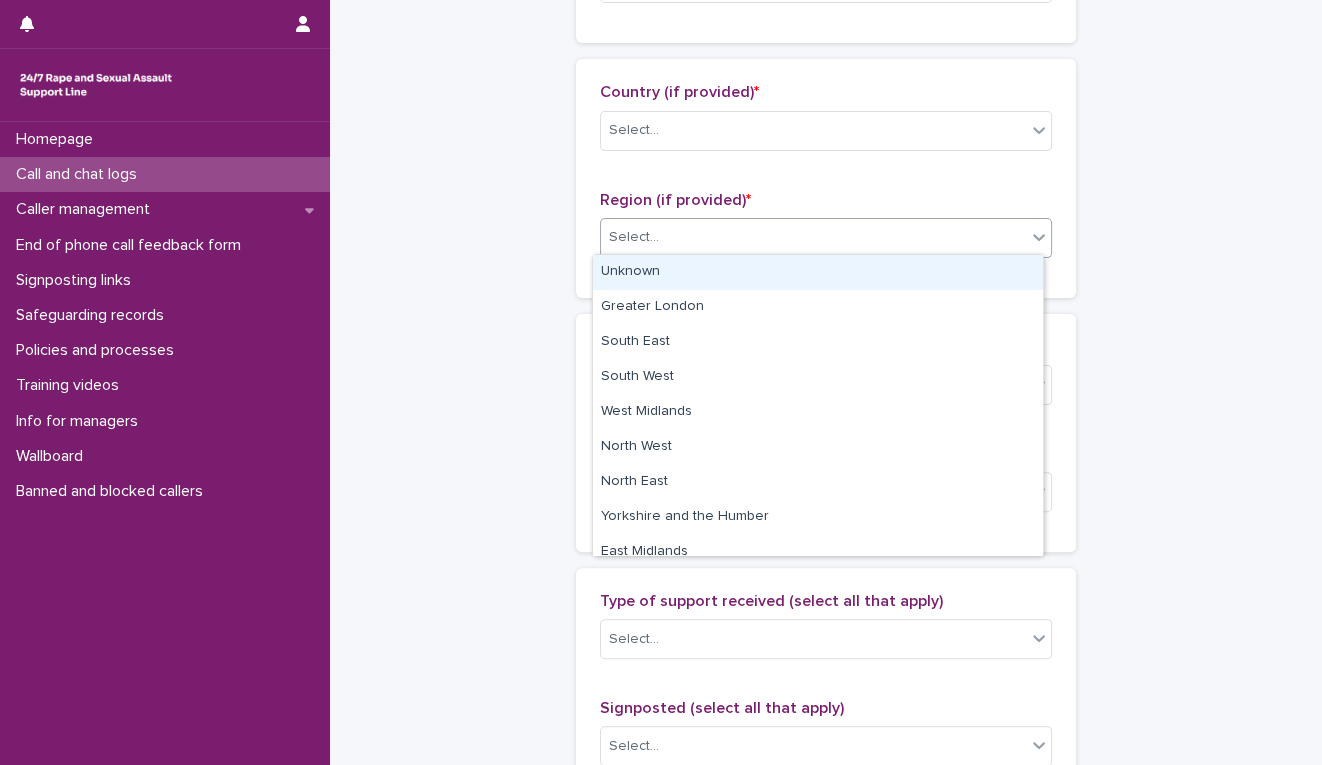 click on "Select..." at bounding box center [813, 237] 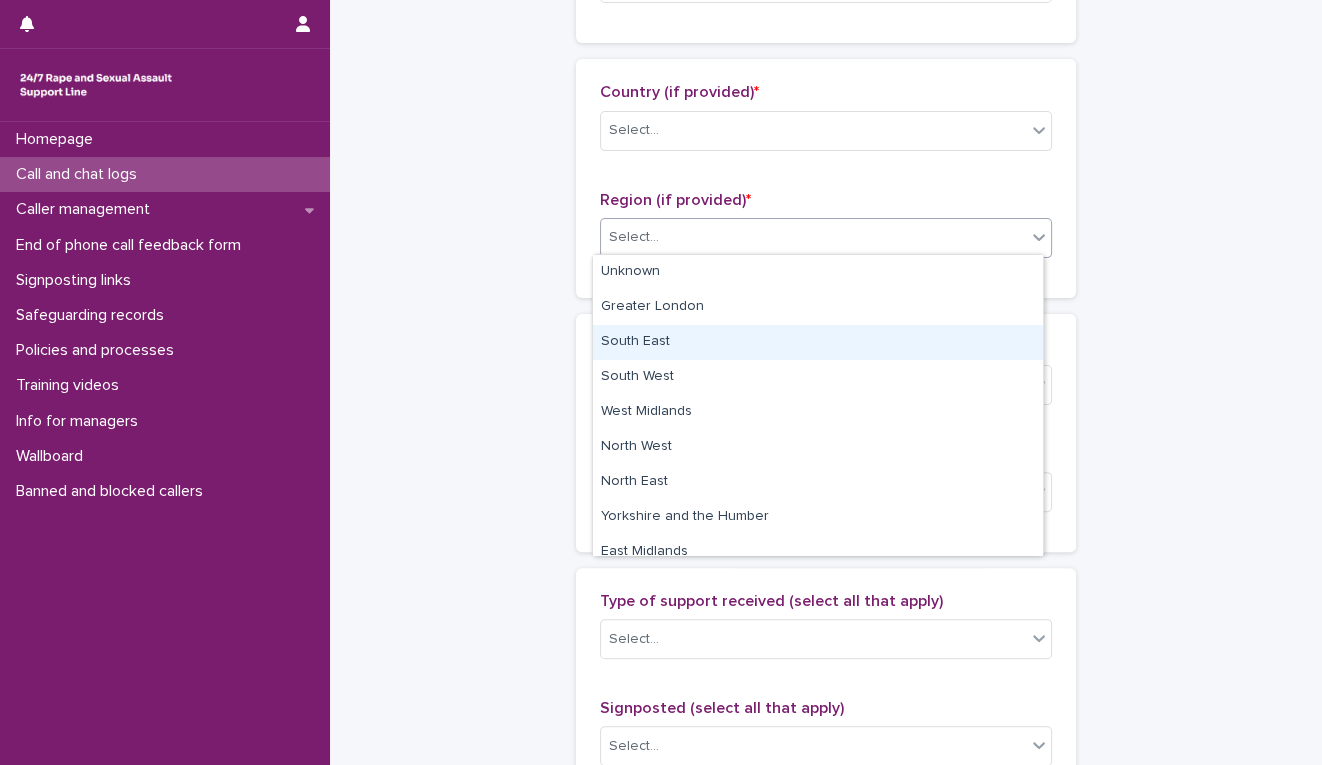click on "South East" at bounding box center [818, 342] 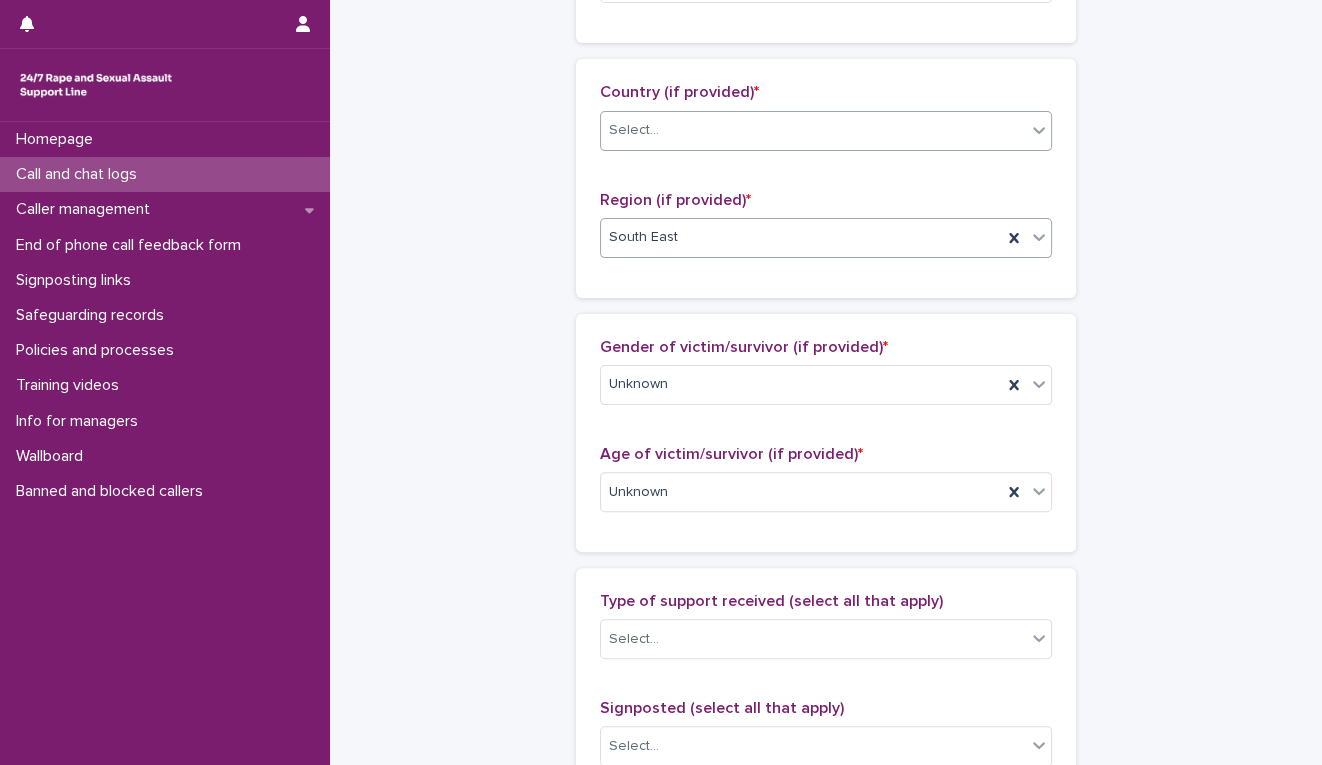 click on "Select..." at bounding box center [813, 130] 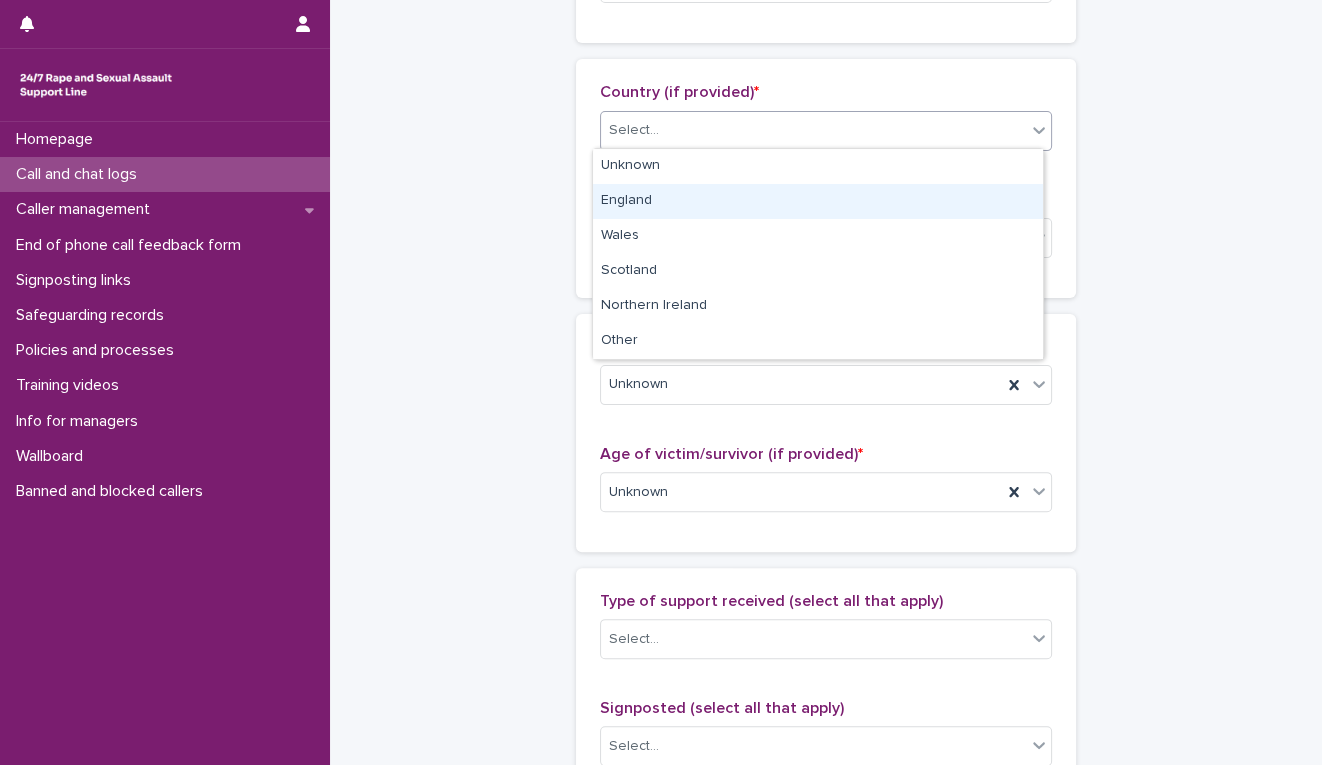 click on "England" at bounding box center [818, 201] 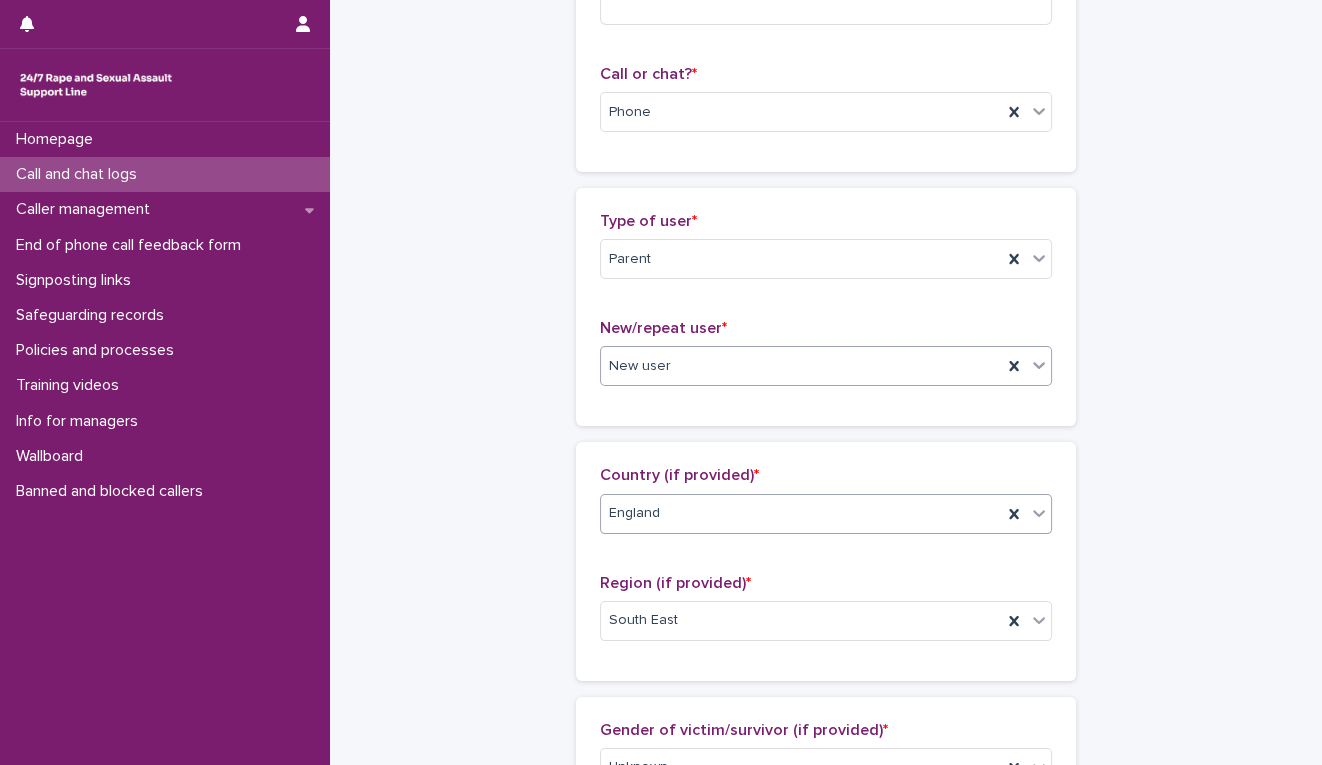 scroll, scrollTop: 110, scrollLeft: 0, axis: vertical 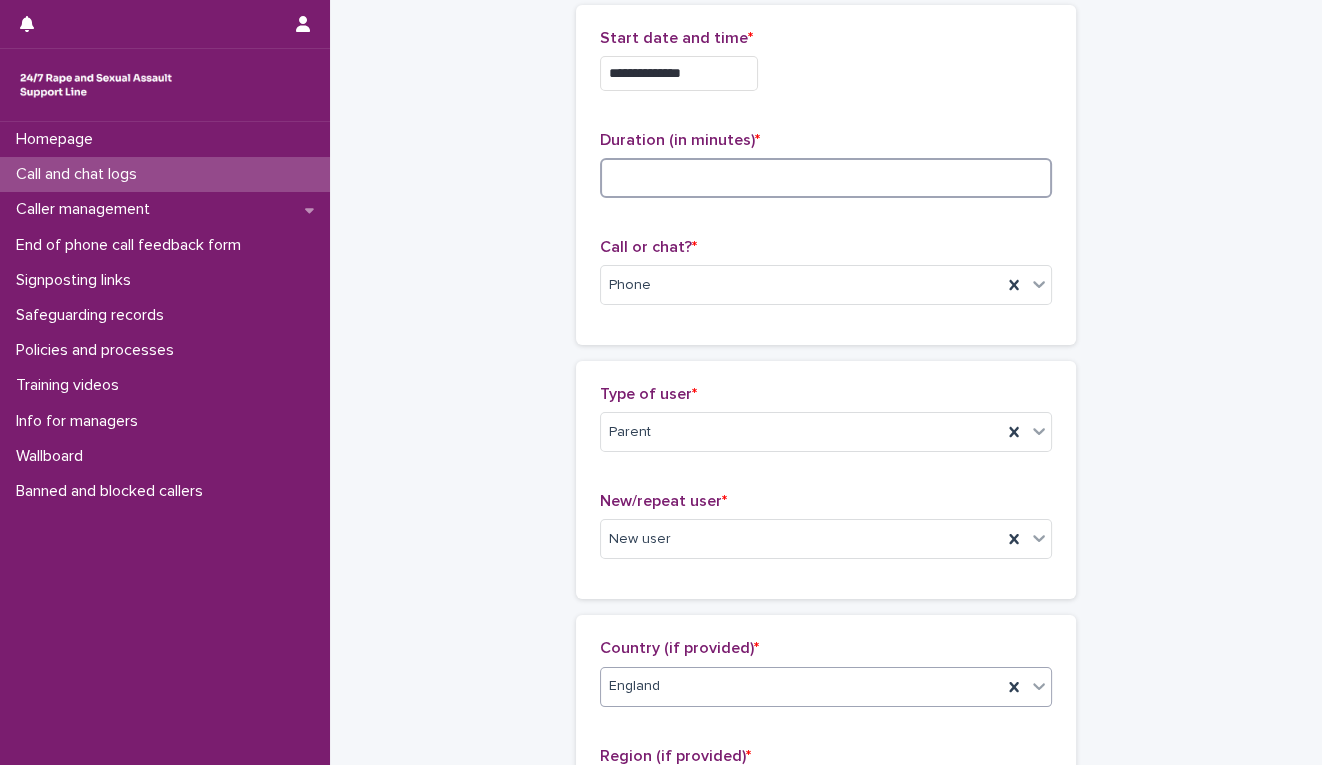 click at bounding box center (826, 178) 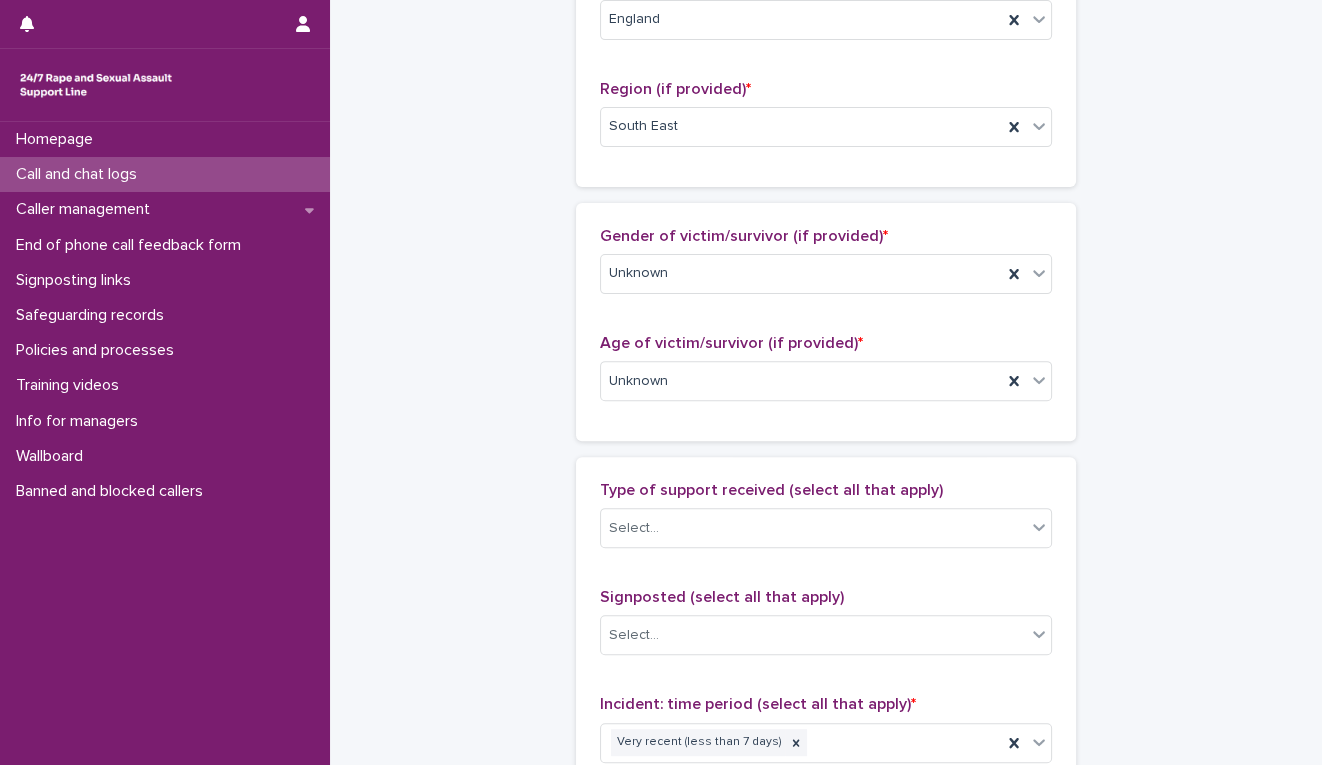 scroll, scrollTop: 777, scrollLeft: 0, axis: vertical 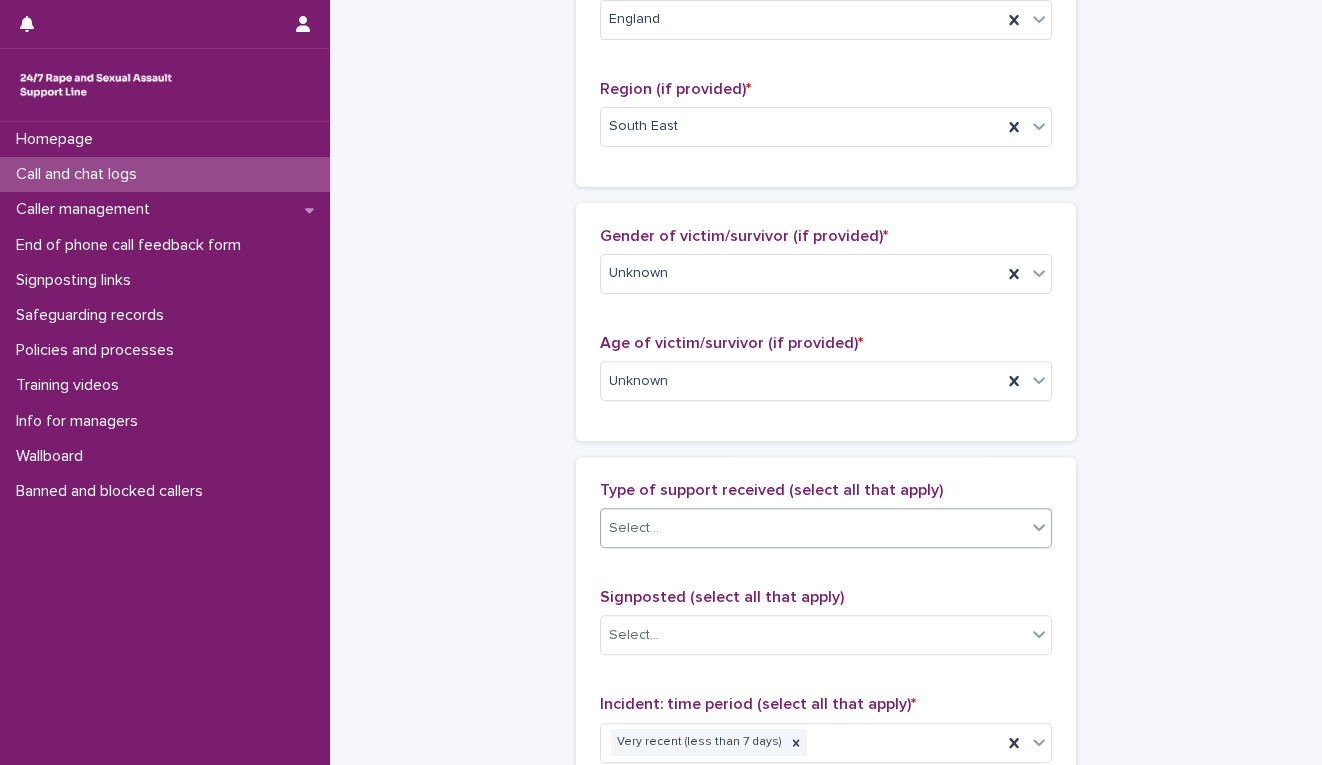 type on "**" 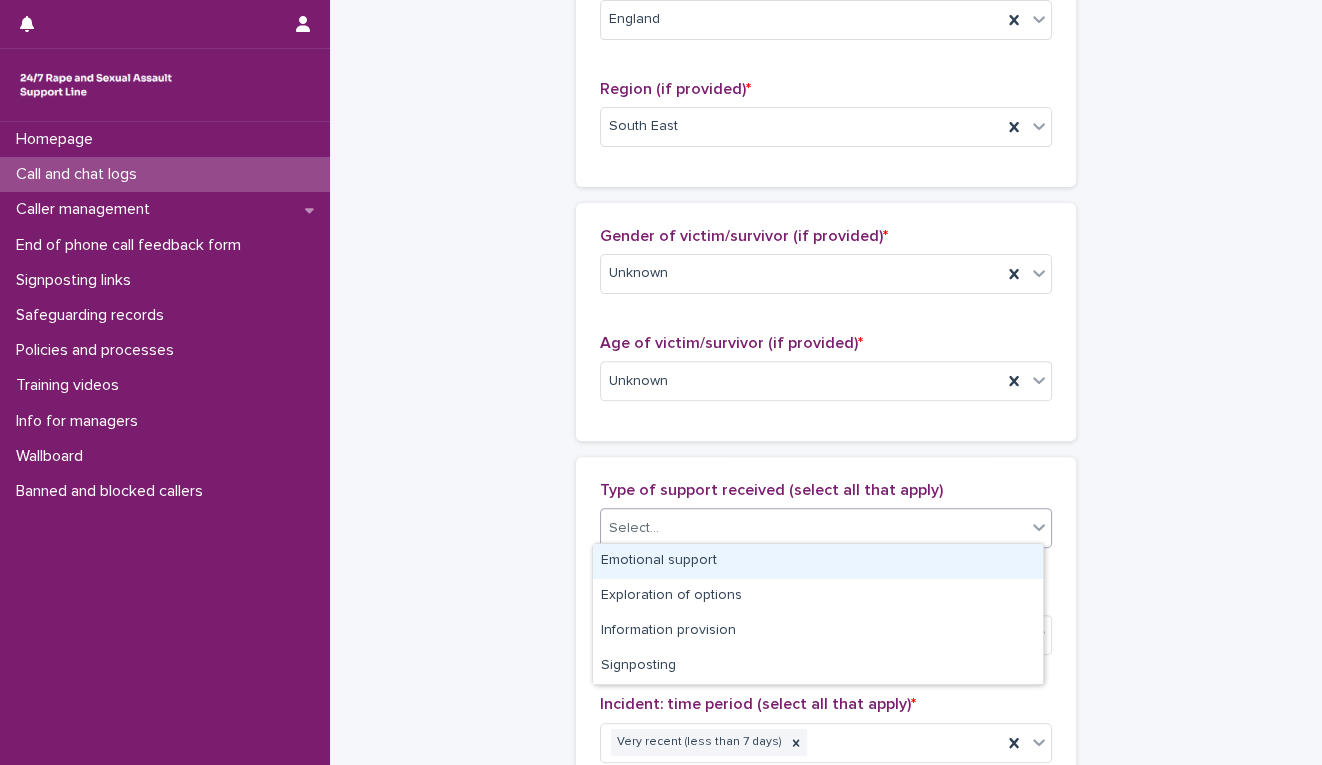 click on "Select..." at bounding box center [813, 528] 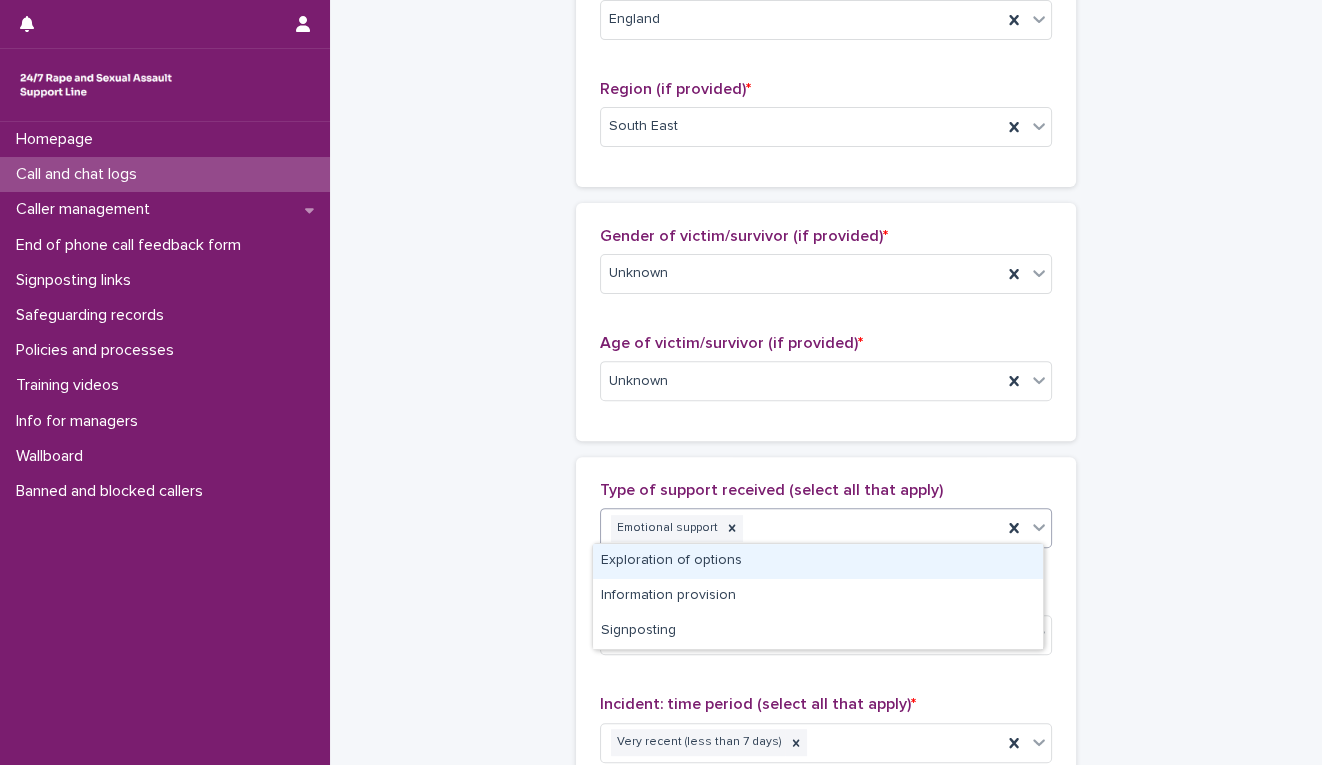 click on "Emotional support" at bounding box center (801, 528) 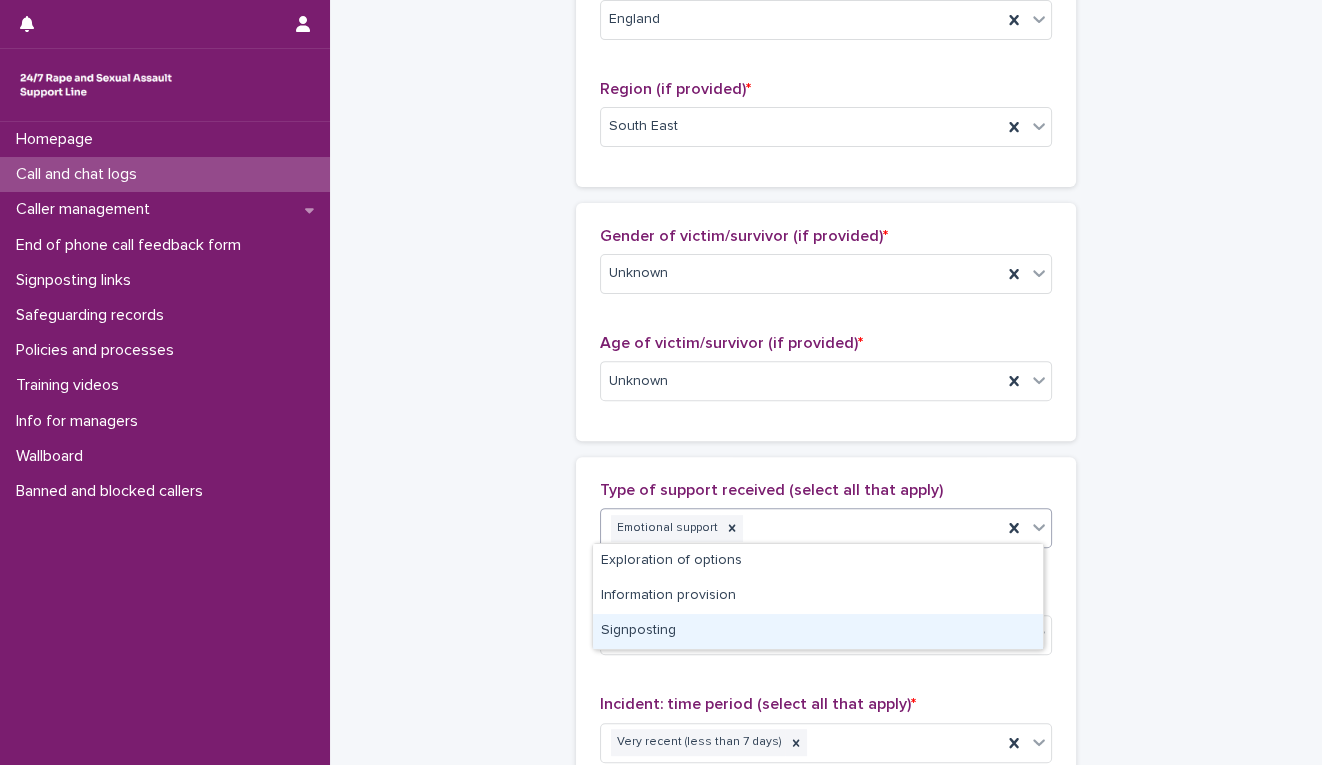 click on "Signposting" at bounding box center (818, 631) 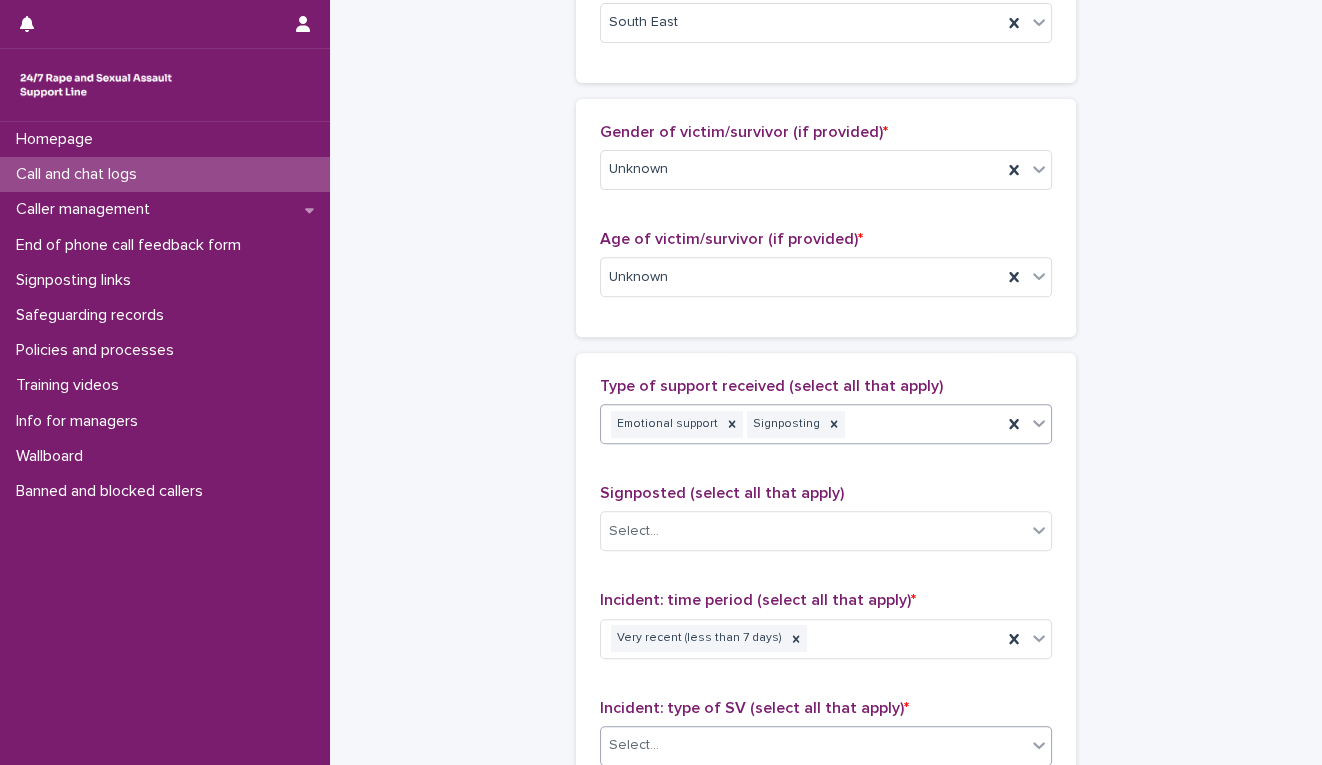 scroll, scrollTop: 1000, scrollLeft: 0, axis: vertical 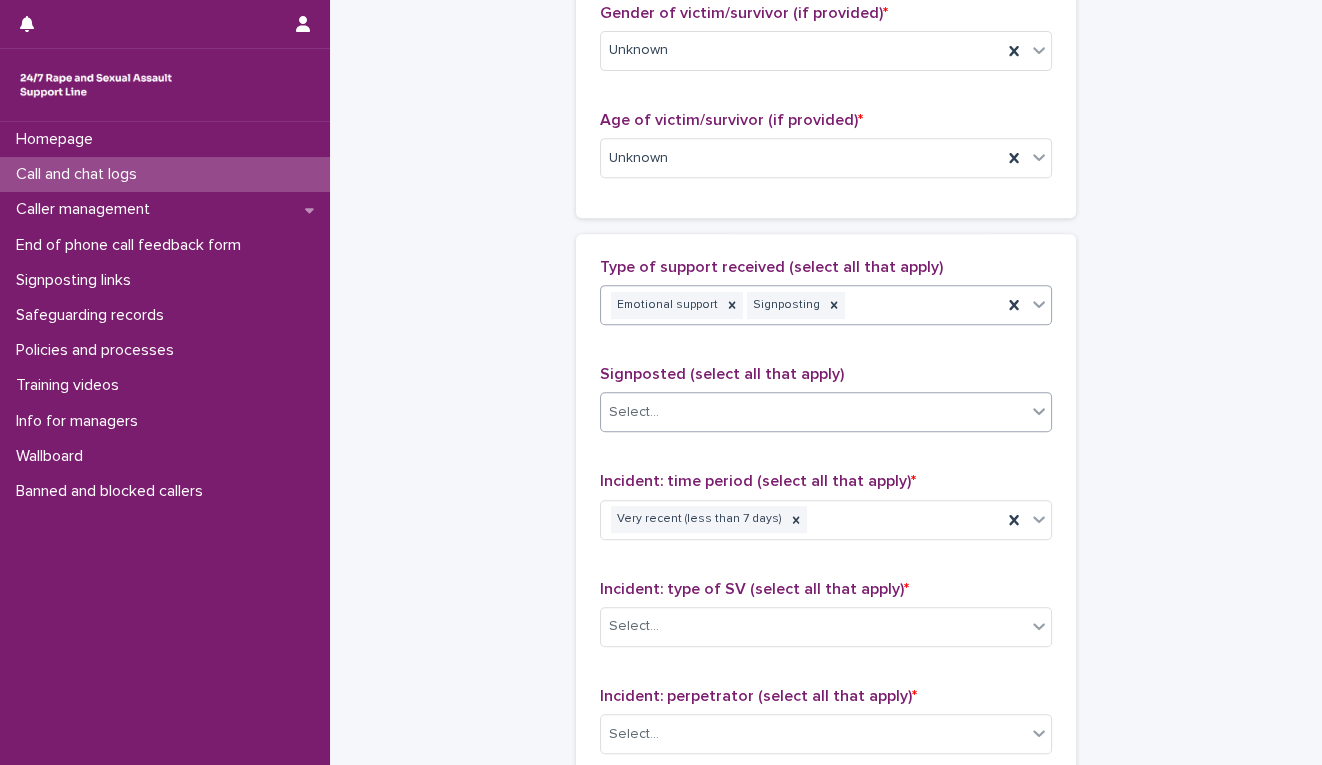 click on "Select..." at bounding box center (813, 412) 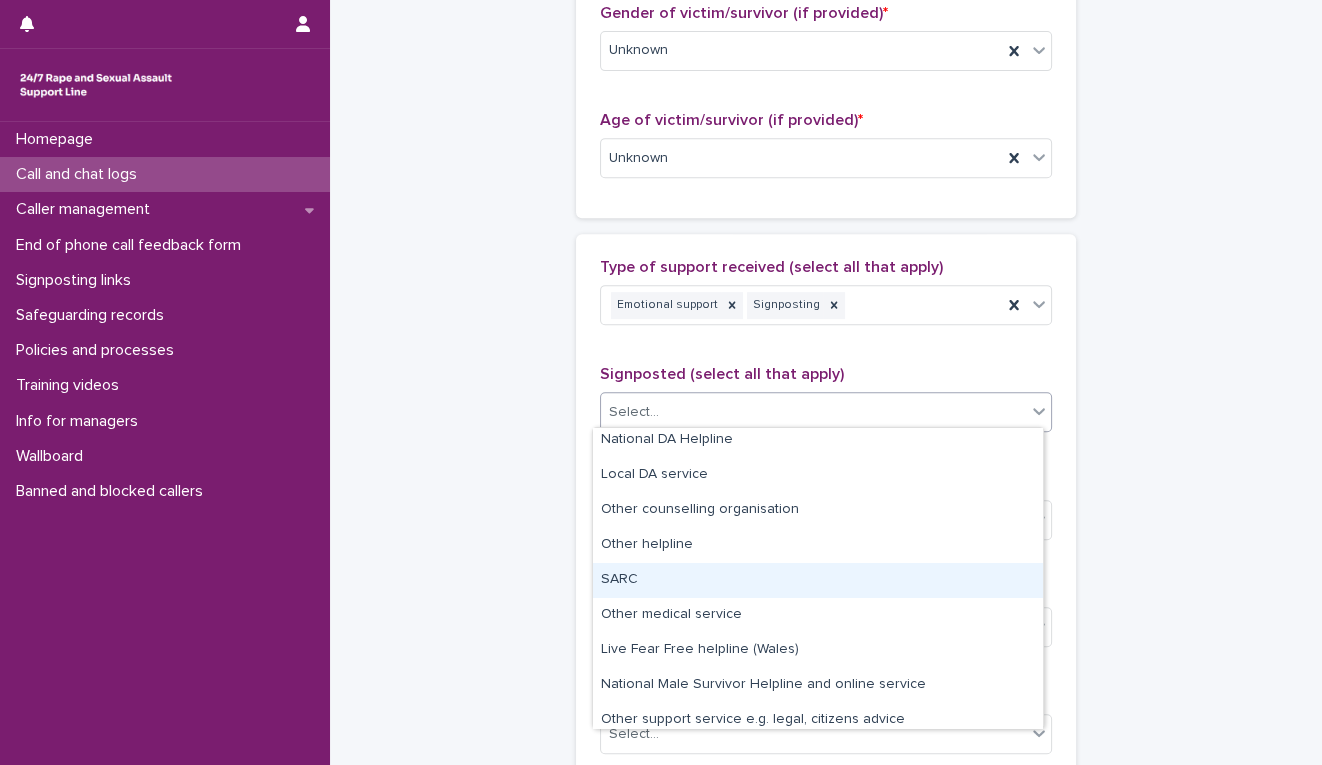 scroll, scrollTop: 119, scrollLeft: 0, axis: vertical 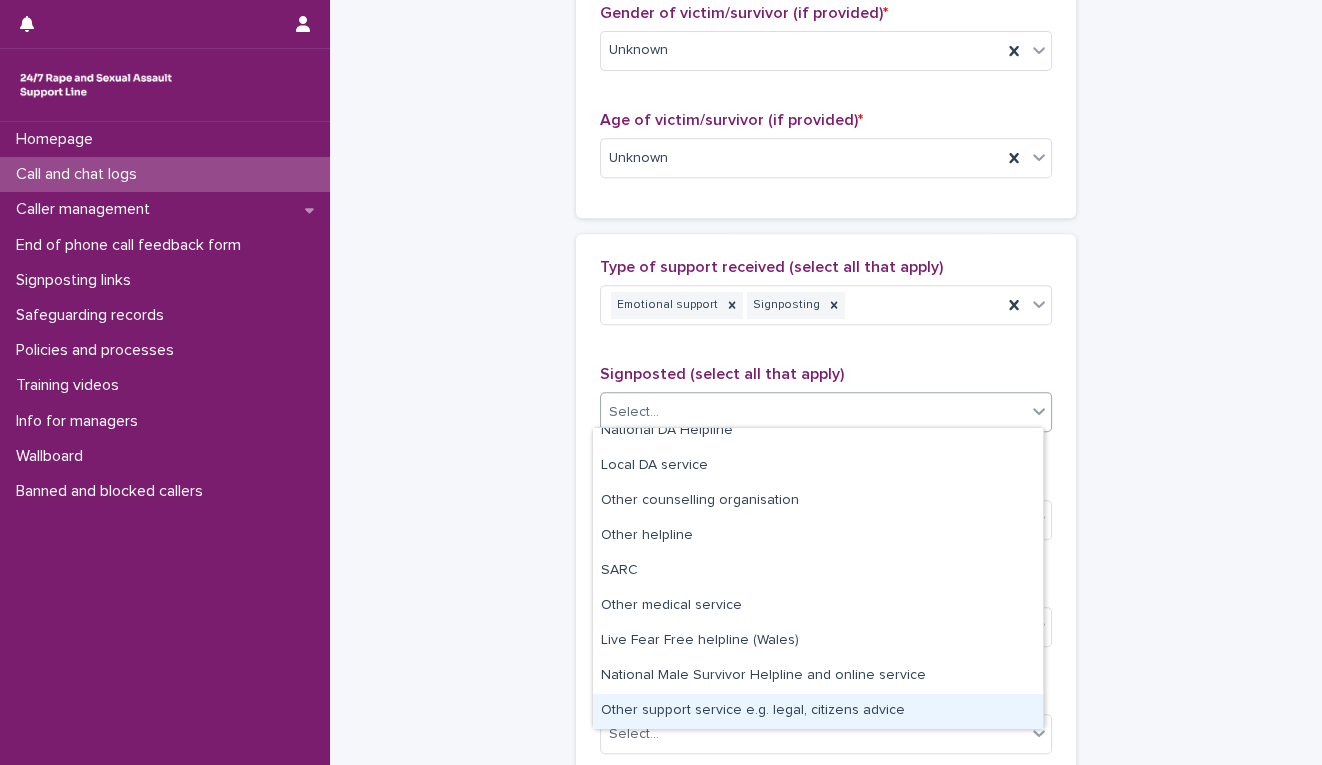 click on "Other support service e.g. legal, citizens advice" at bounding box center [818, 711] 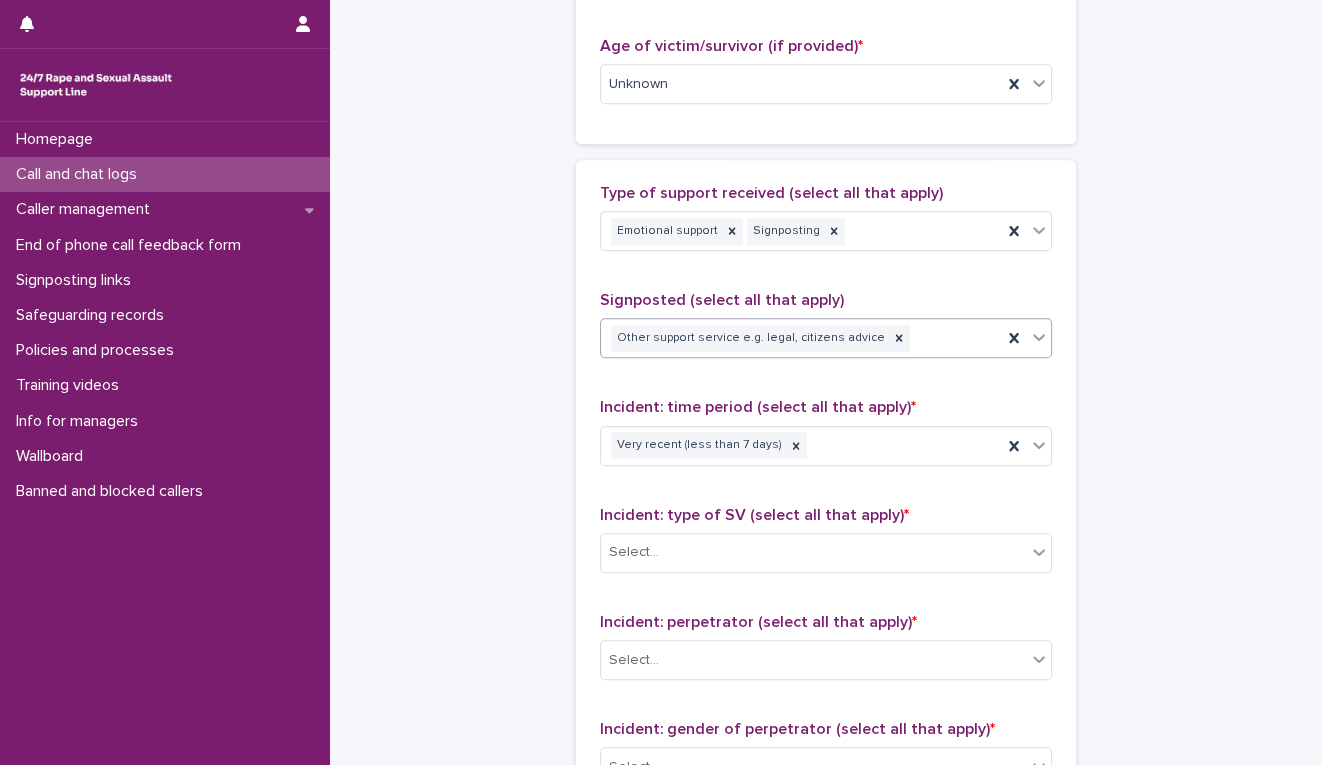 scroll, scrollTop: 1110, scrollLeft: 0, axis: vertical 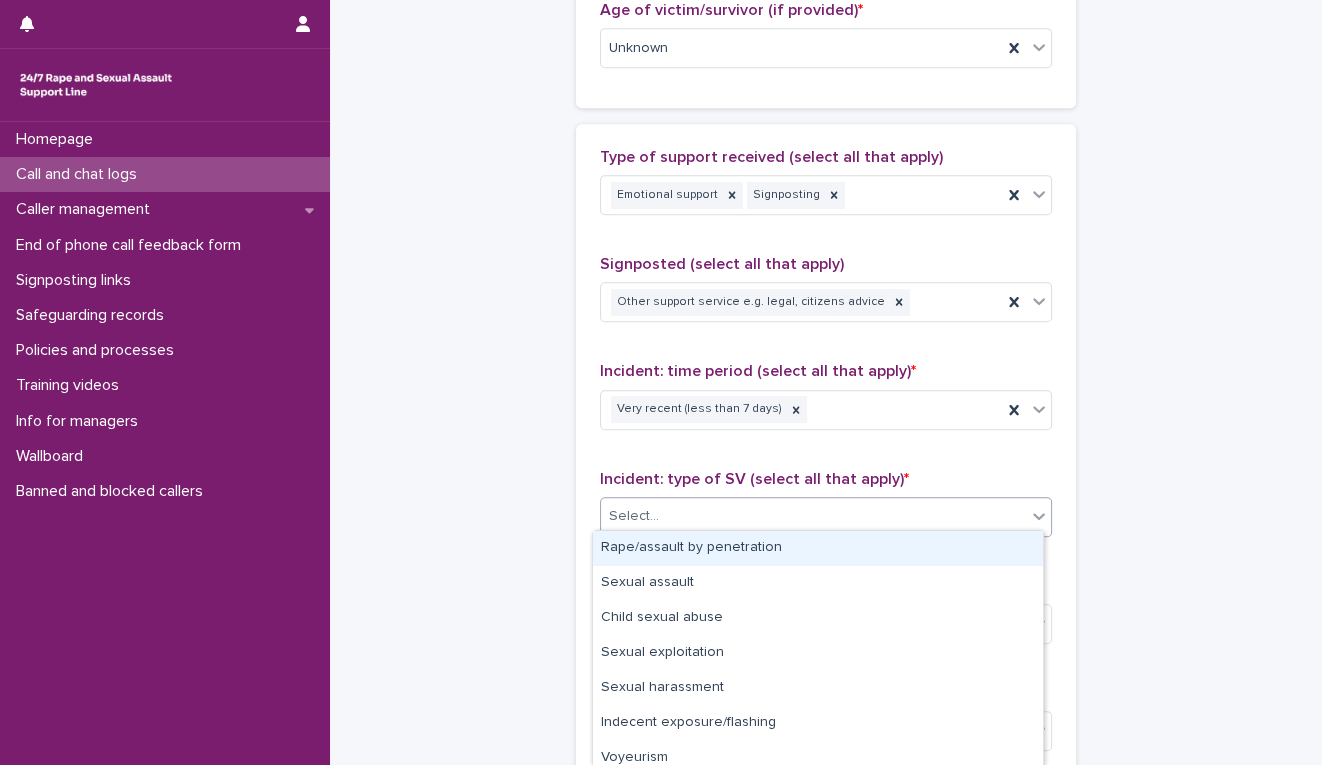 click on "Select..." at bounding box center [813, 516] 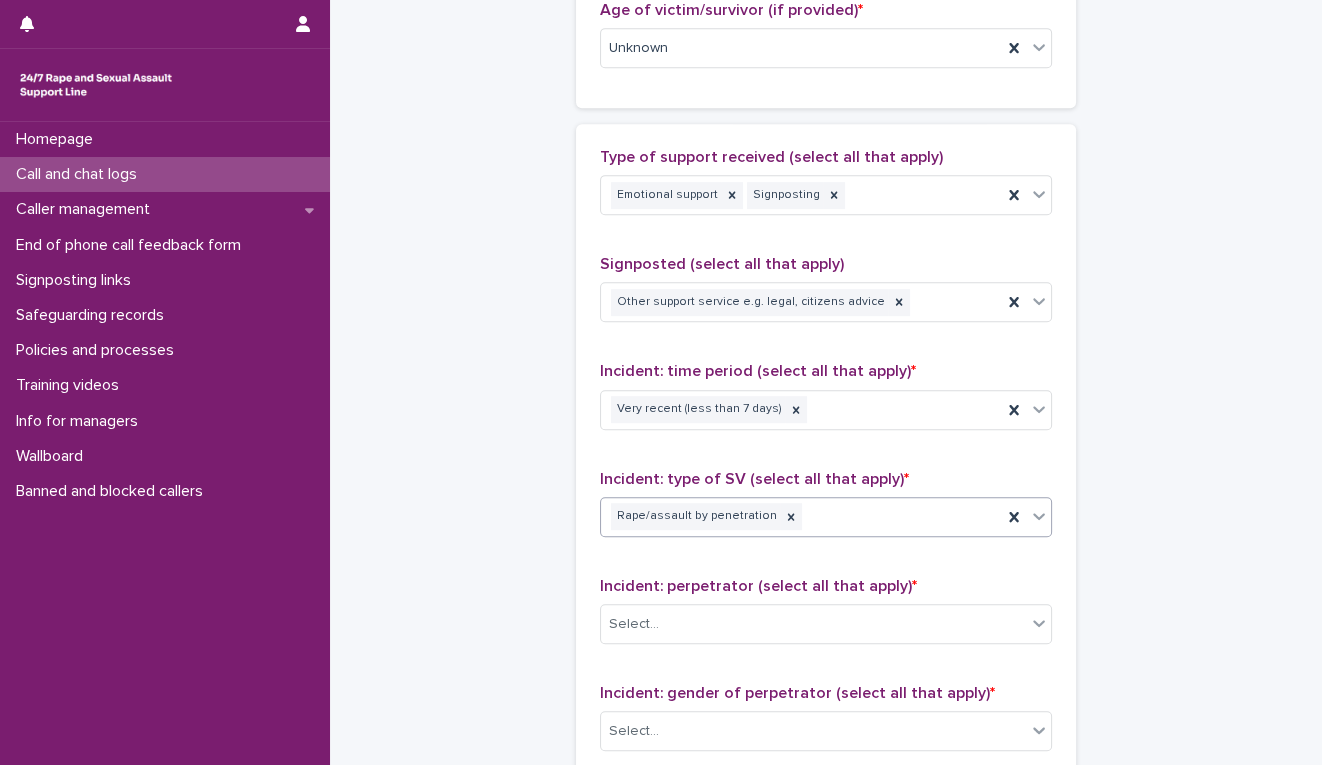 scroll, scrollTop: 1333, scrollLeft: 0, axis: vertical 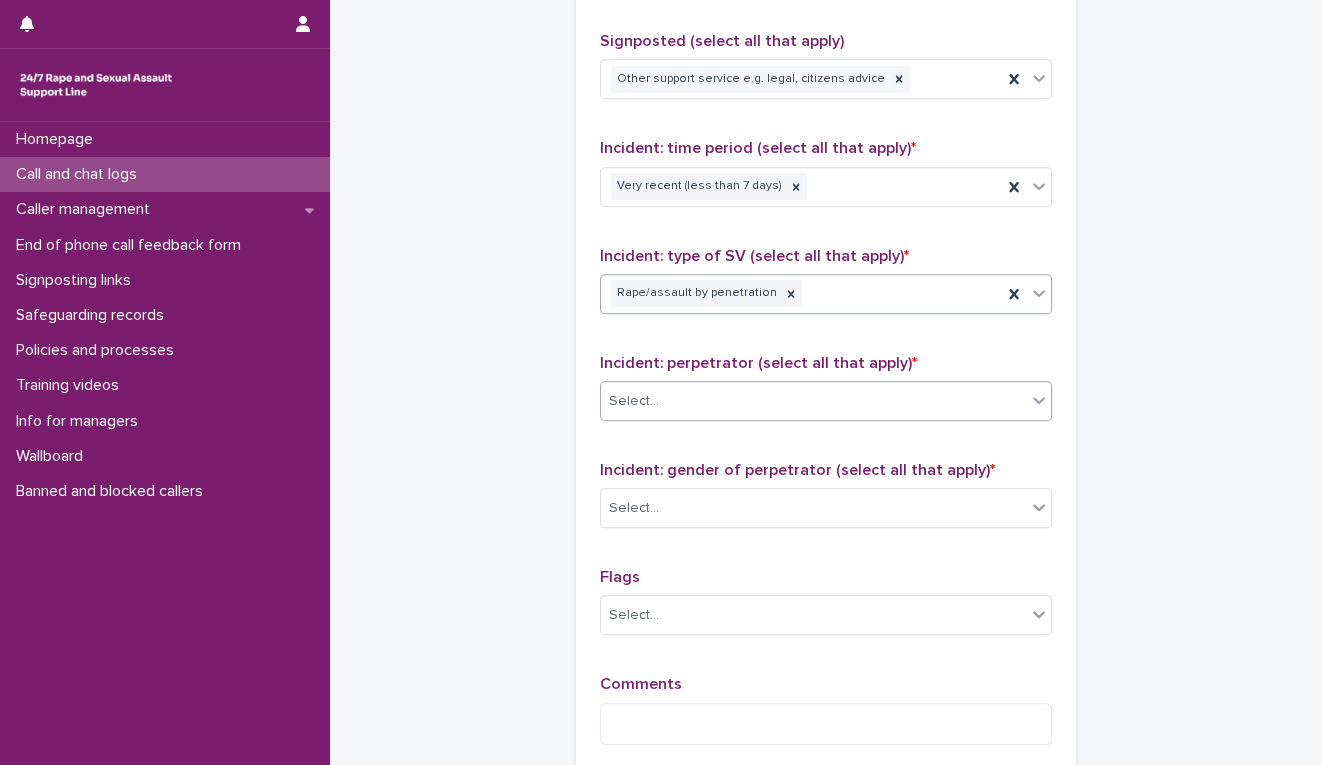 click on "Select..." at bounding box center (813, 401) 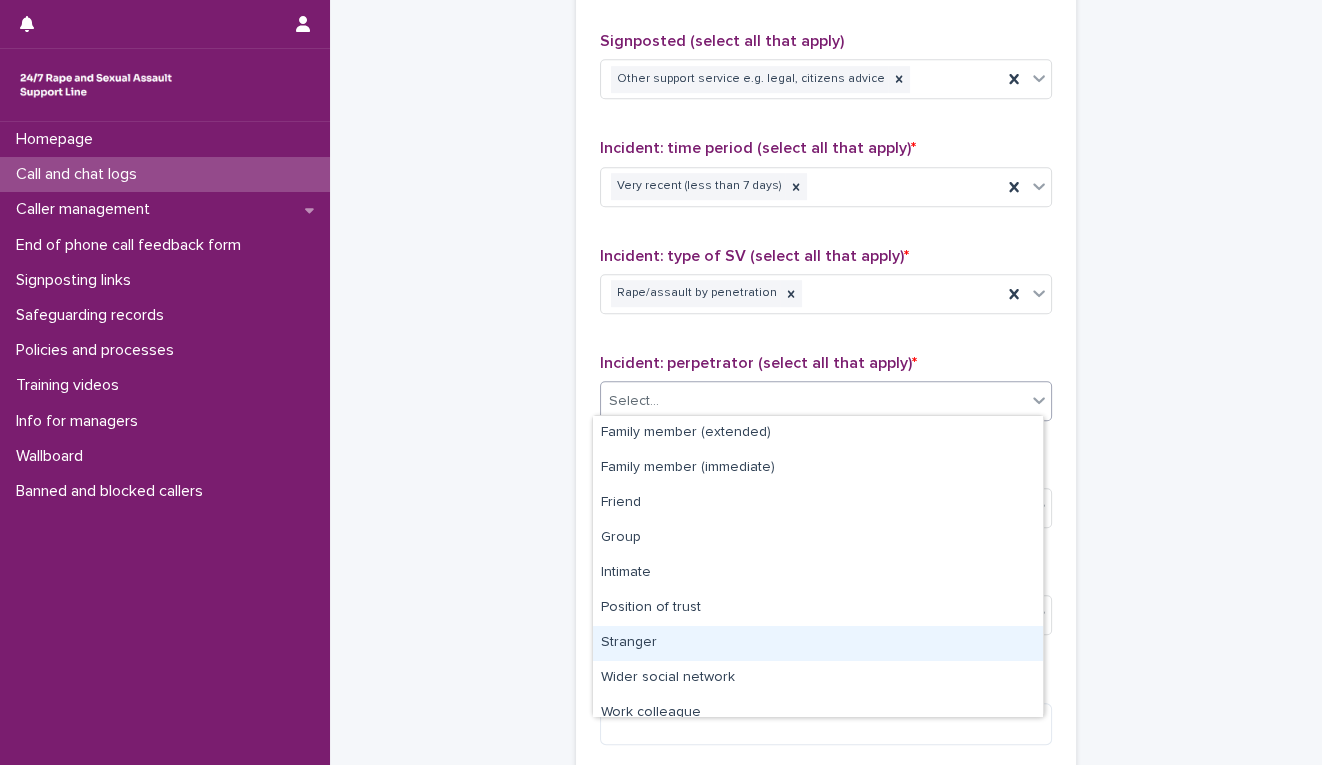 scroll, scrollTop: 84, scrollLeft: 0, axis: vertical 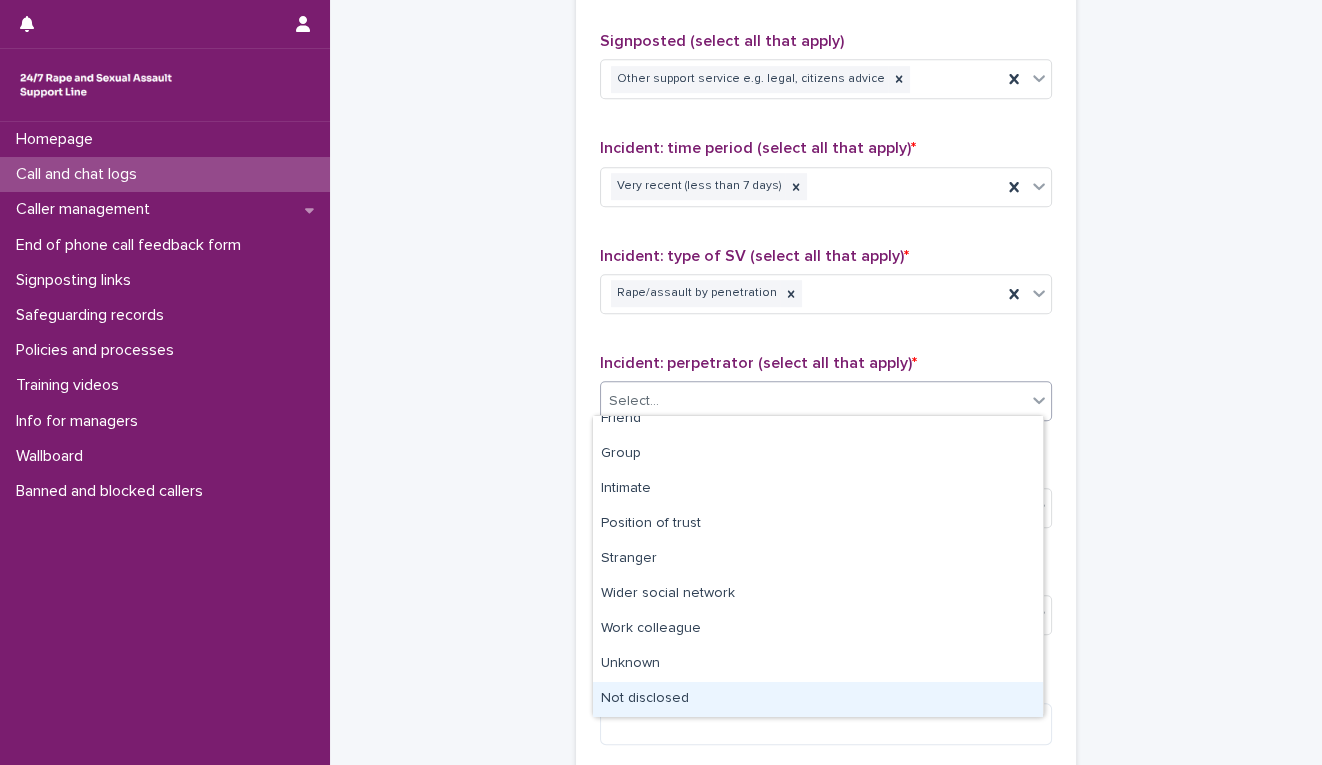 click on "Not disclosed" at bounding box center (818, 699) 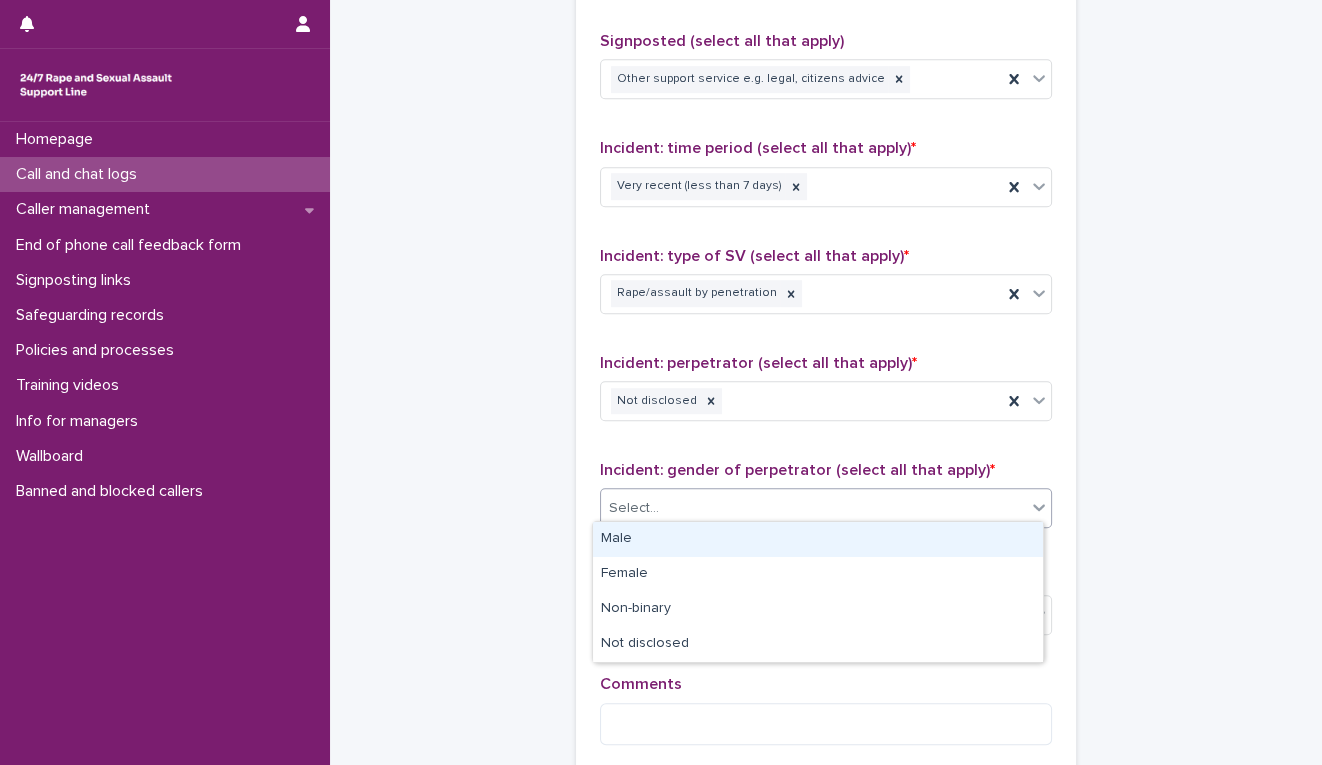 click on "Select..." at bounding box center [813, 508] 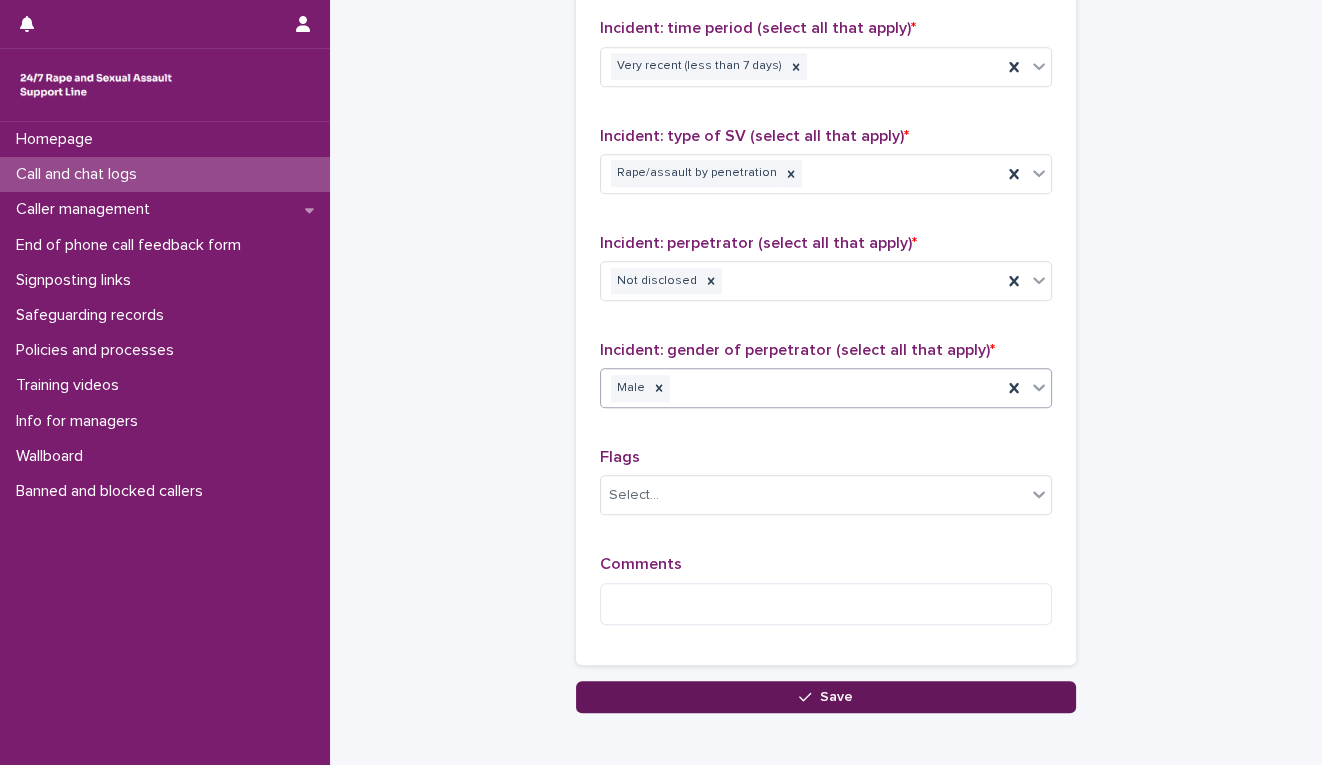 scroll, scrollTop: 1550, scrollLeft: 0, axis: vertical 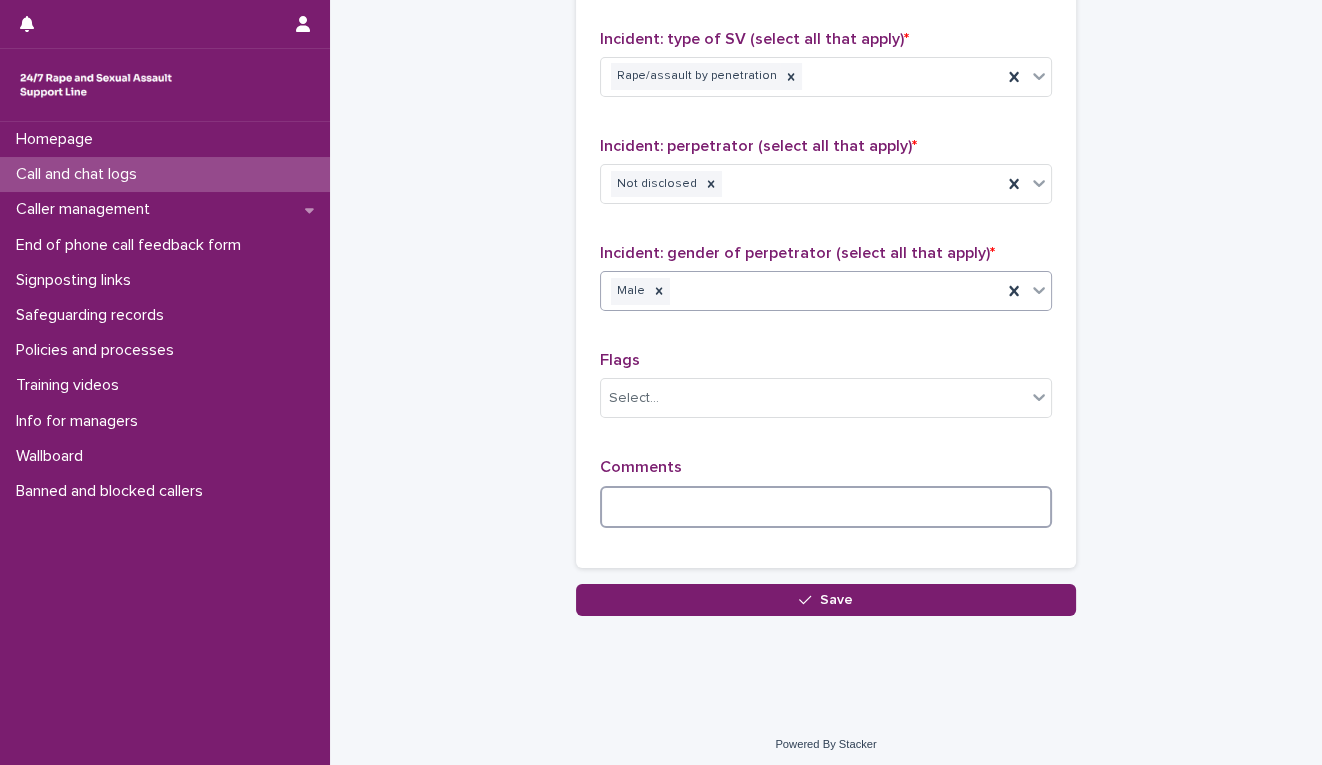 click at bounding box center [826, 507] 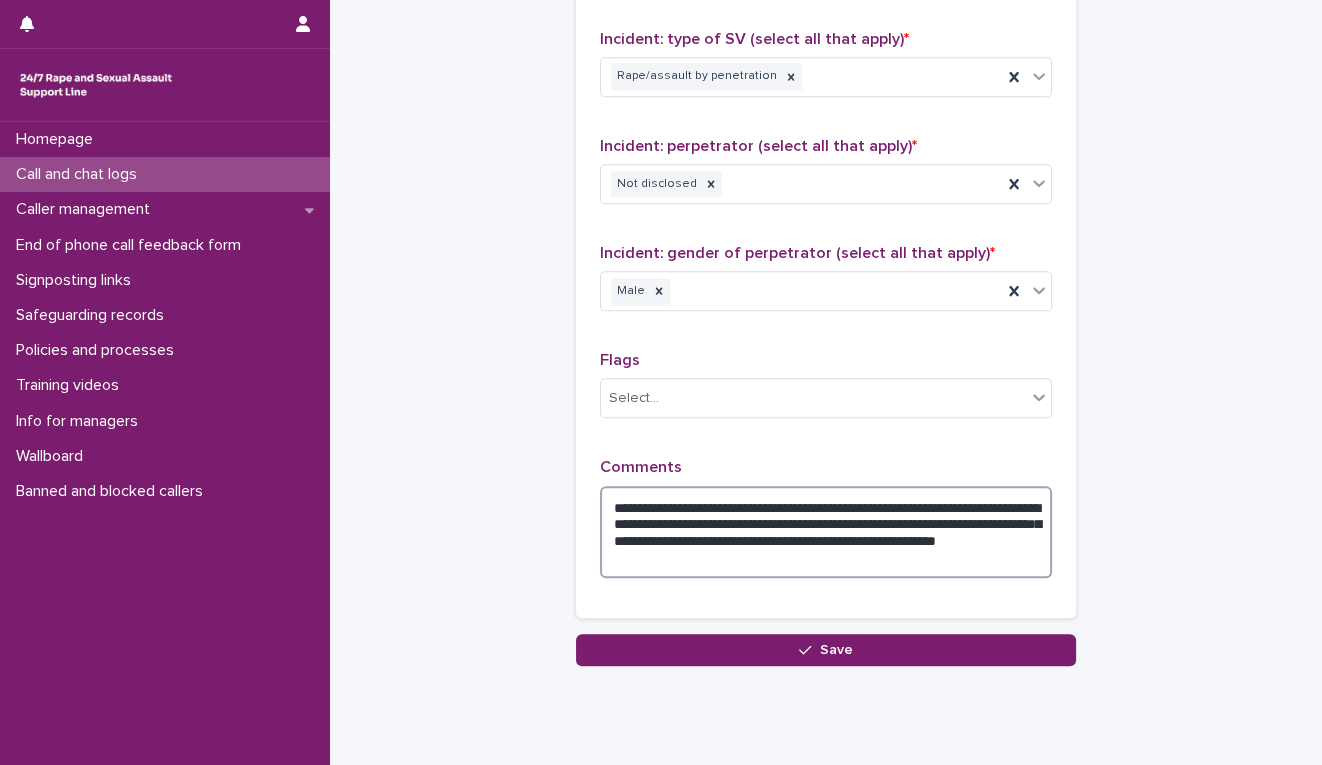 click on "**********" at bounding box center (826, 532) 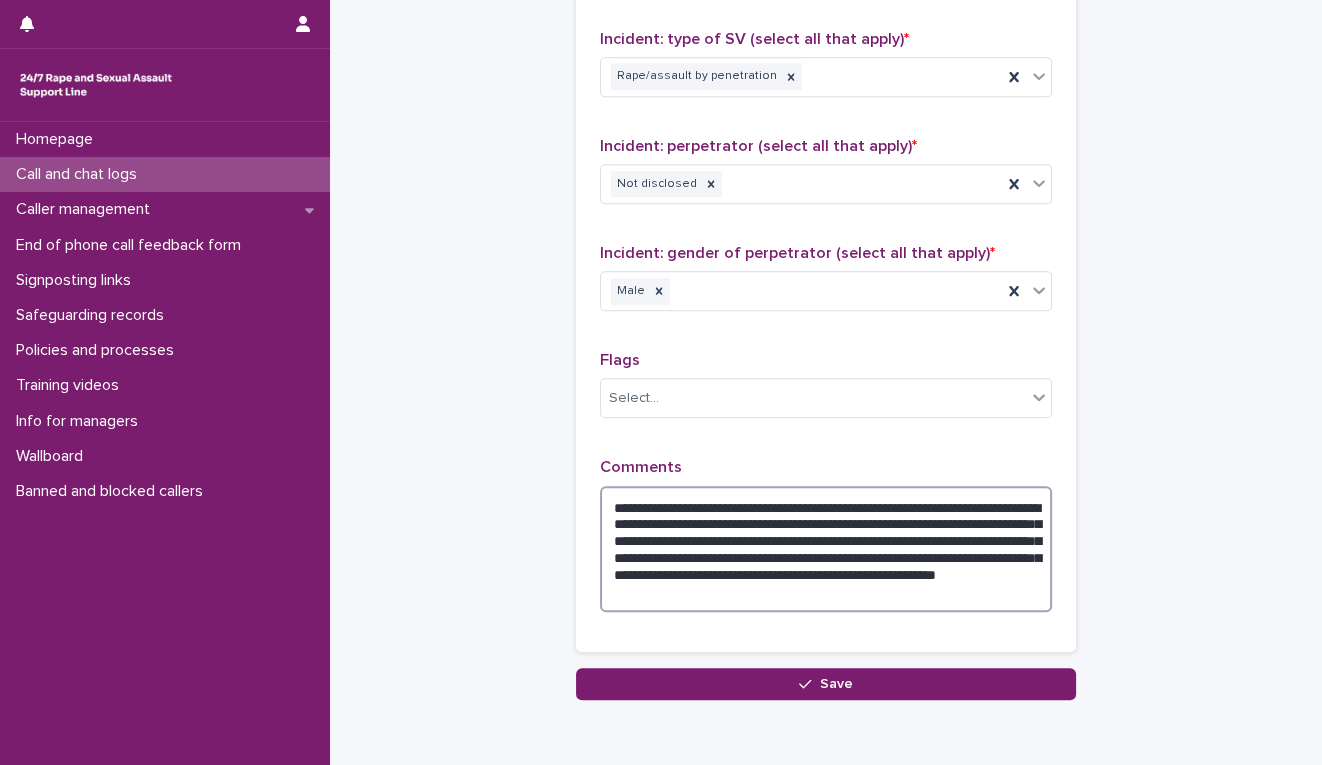 click on "**********" at bounding box center (826, 549) 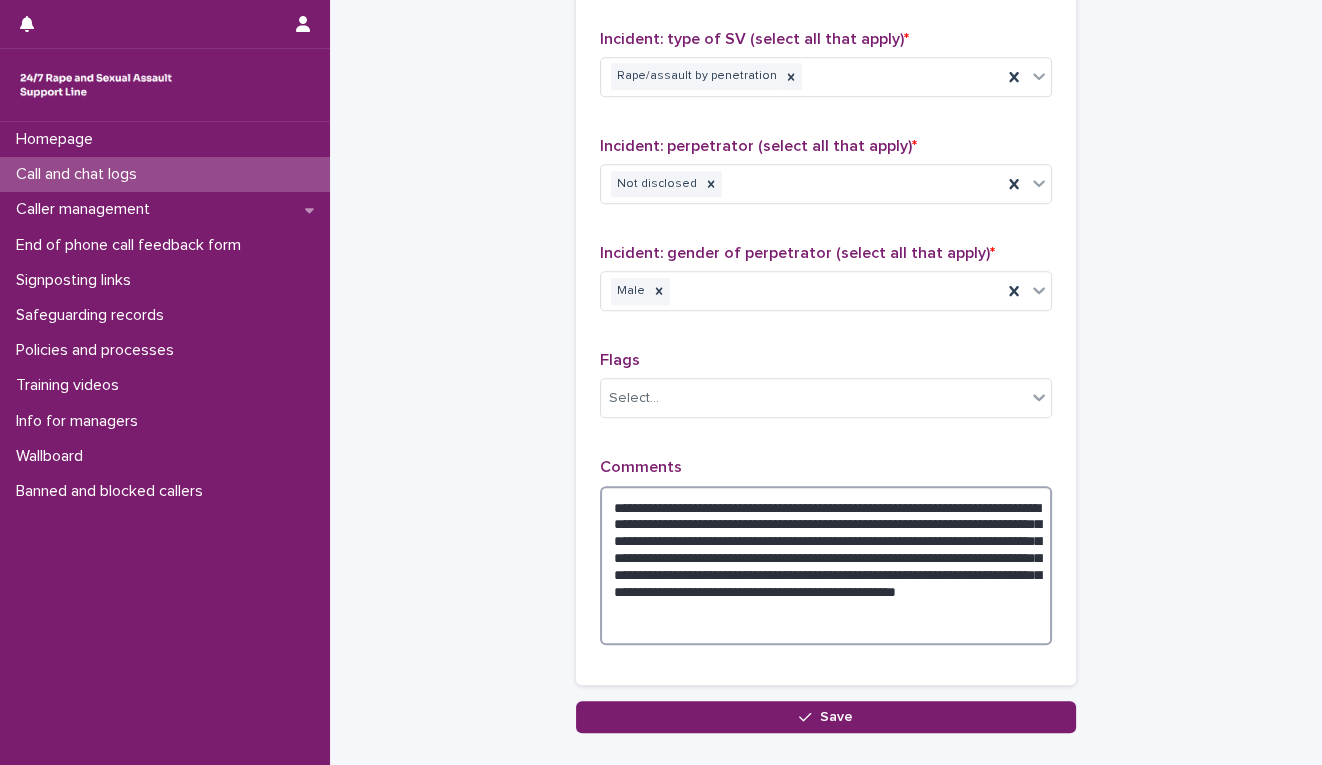 click on "**********" at bounding box center [826, 566] 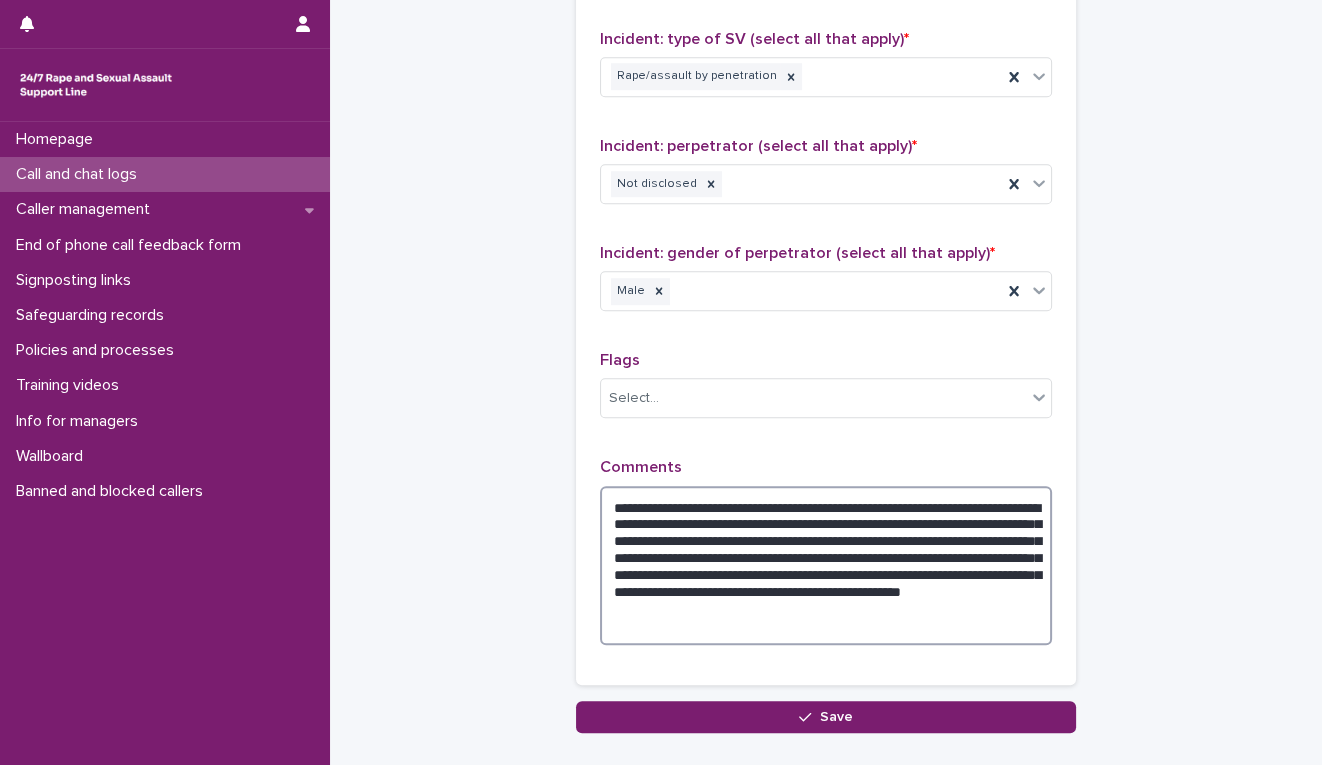 click on "**********" at bounding box center [826, 566] 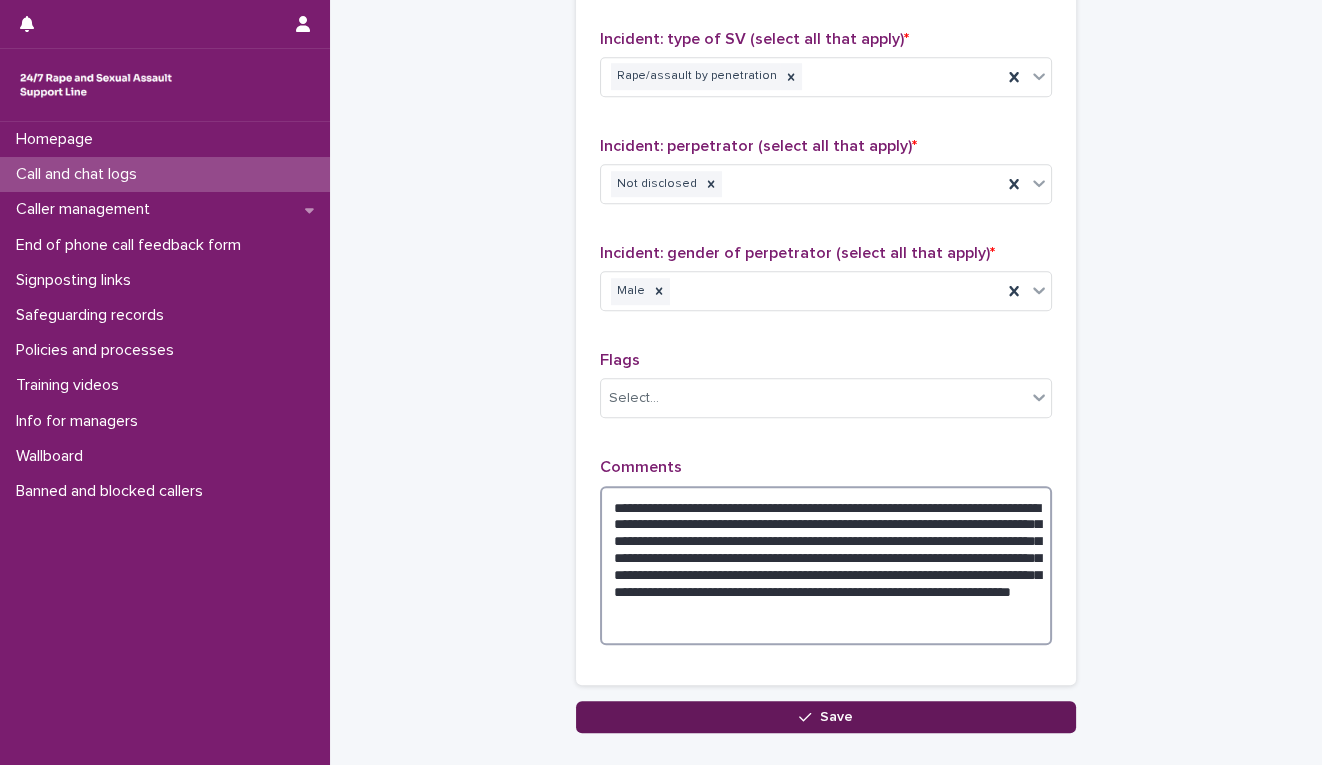 type on "**********" 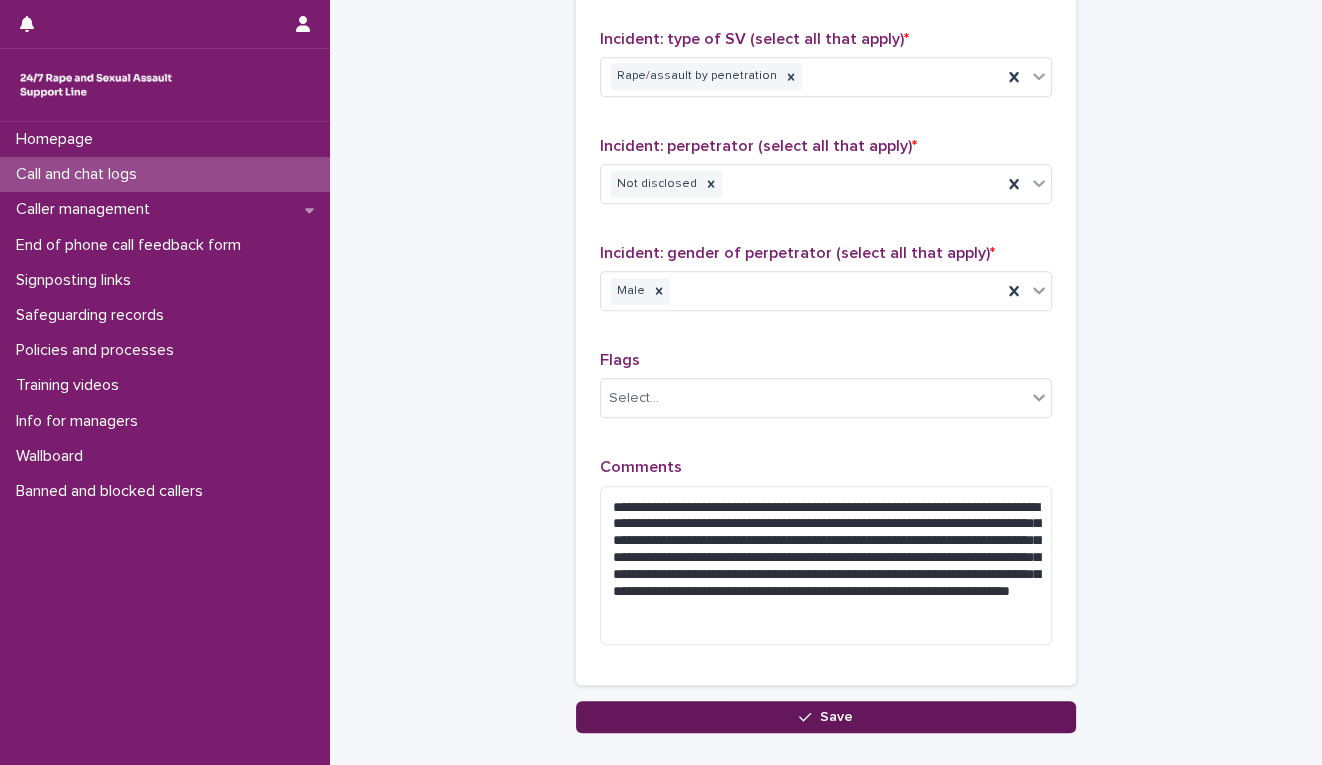 click 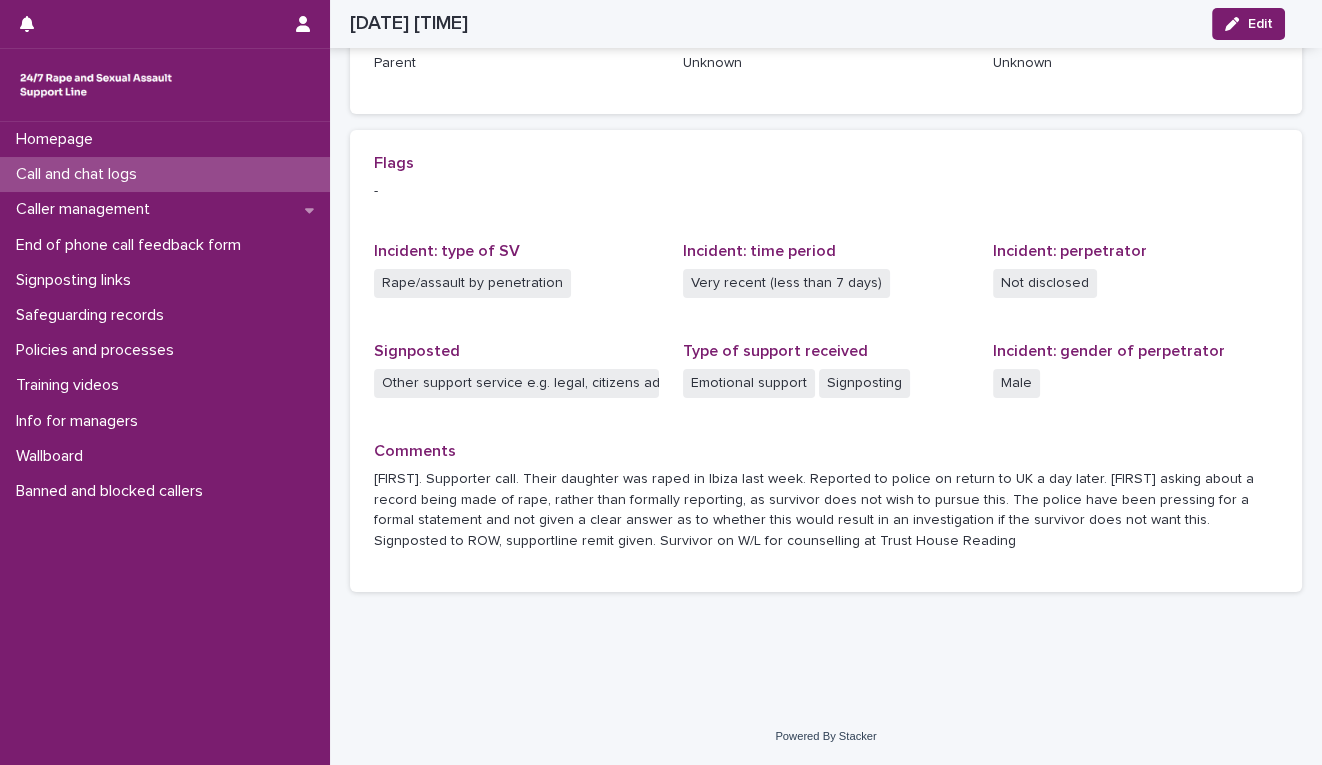 scroll, scrollTop: 359, scrollLeft: 0, axis: vertical 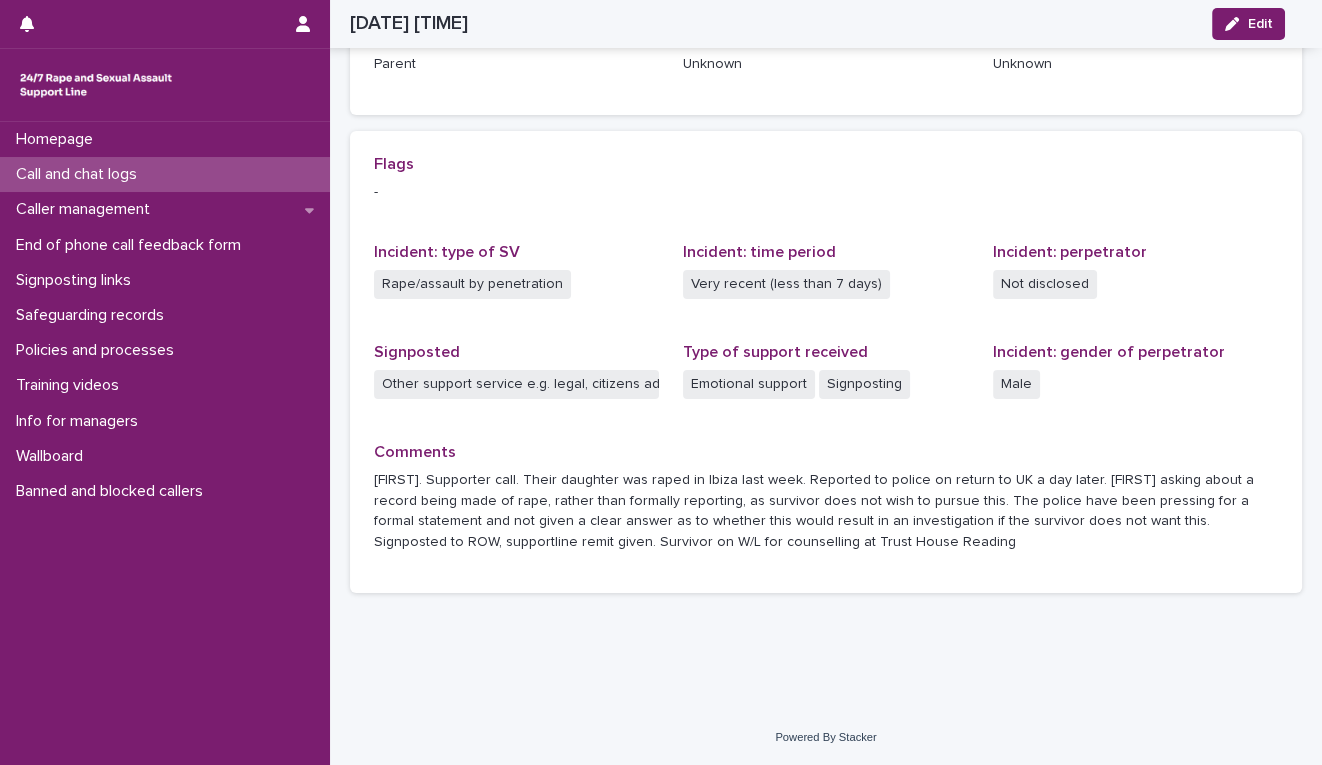 click on "Call and chat logs" at bounding box center (165, 174) 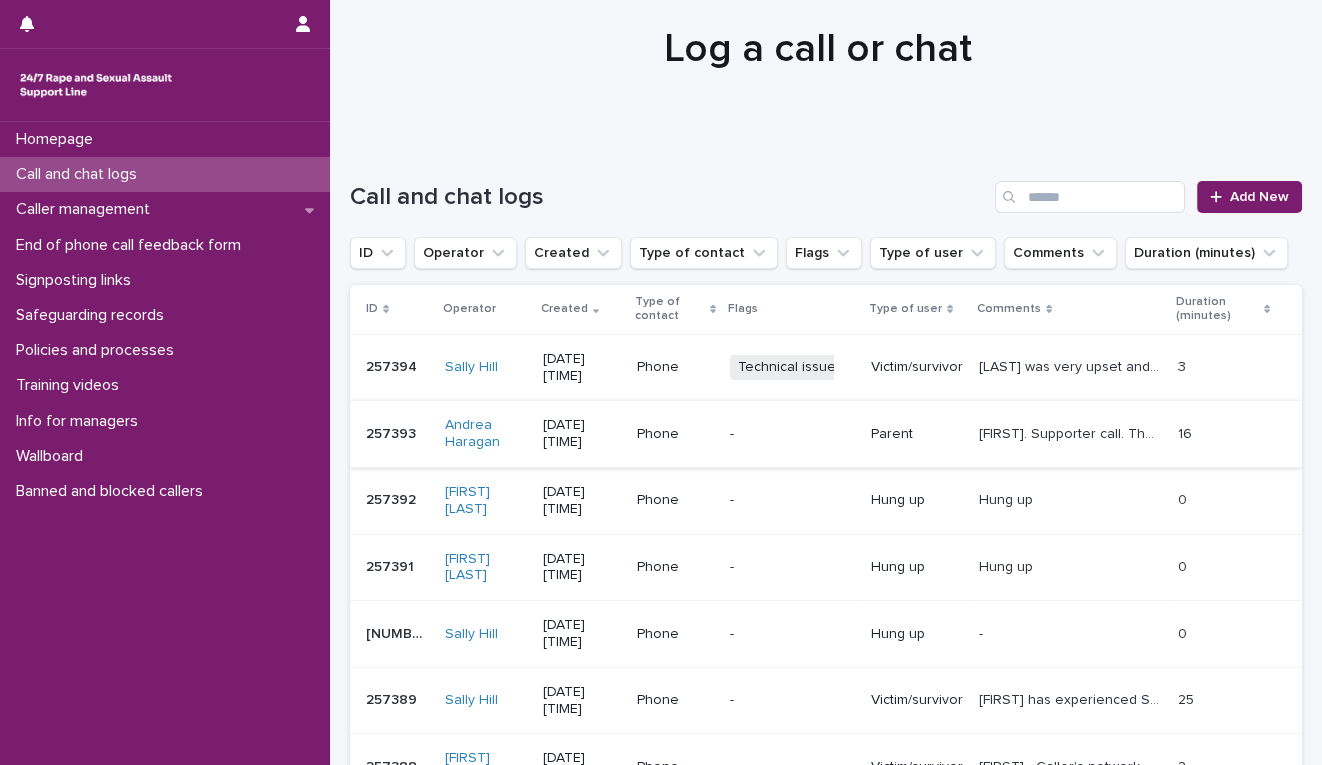 scroll, scrollTop: 110, scrollLeft: 0, axis: vertical 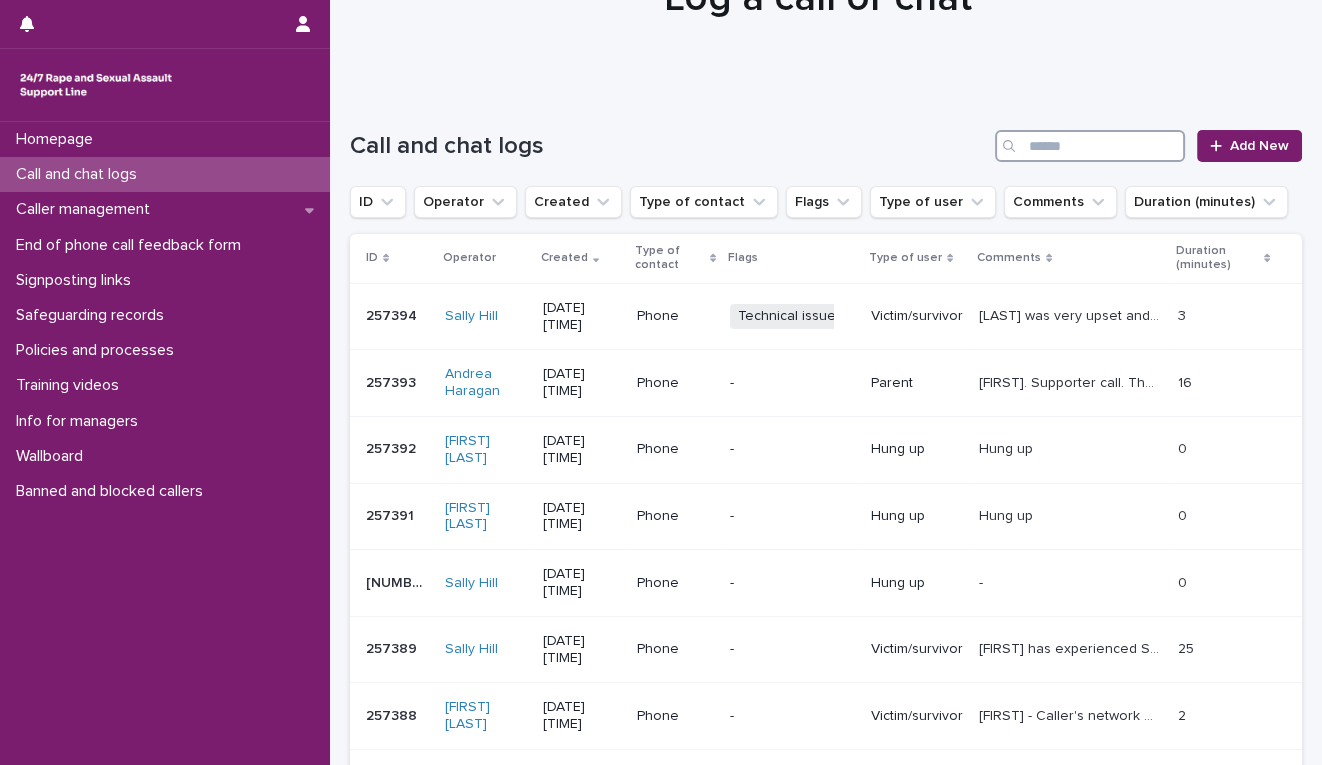 click at bounding box center [1090, 146] 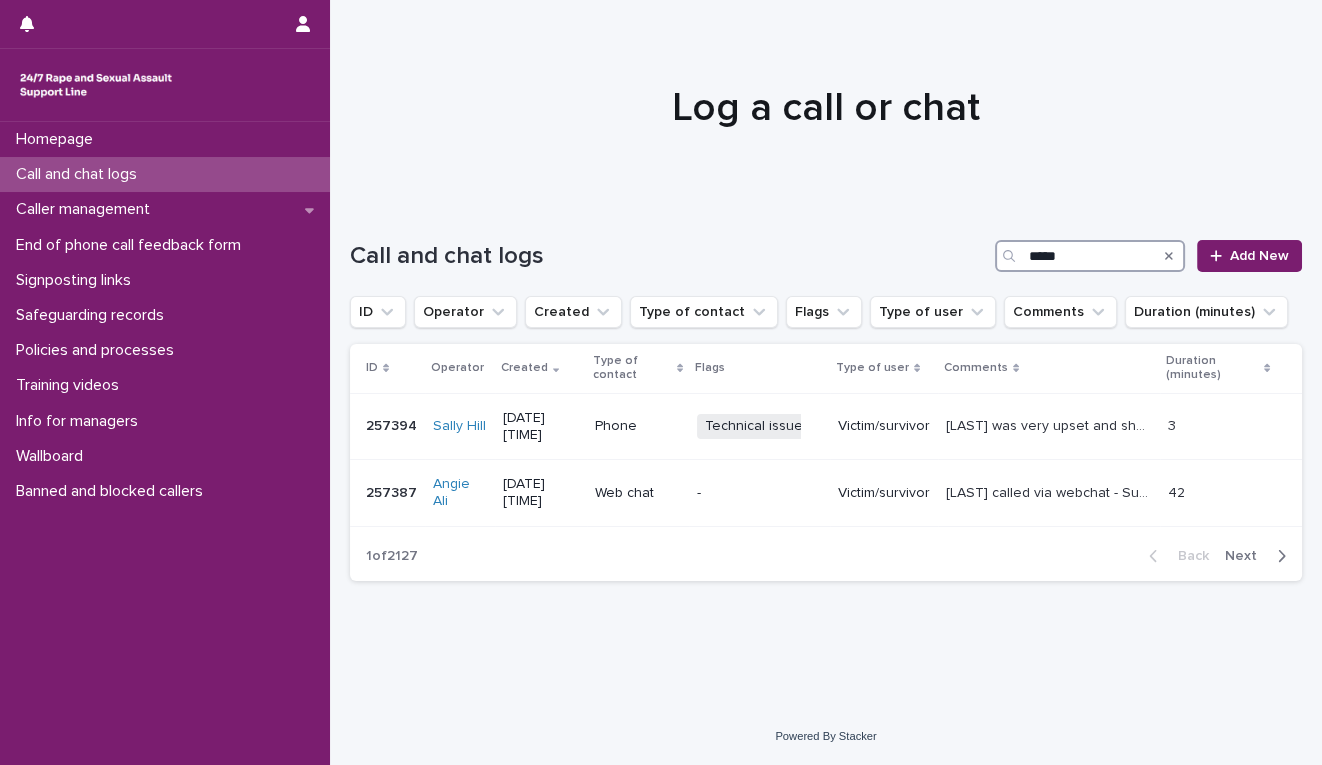 scroll, scrollTop: 0, scrollLeft: 0, axis: both 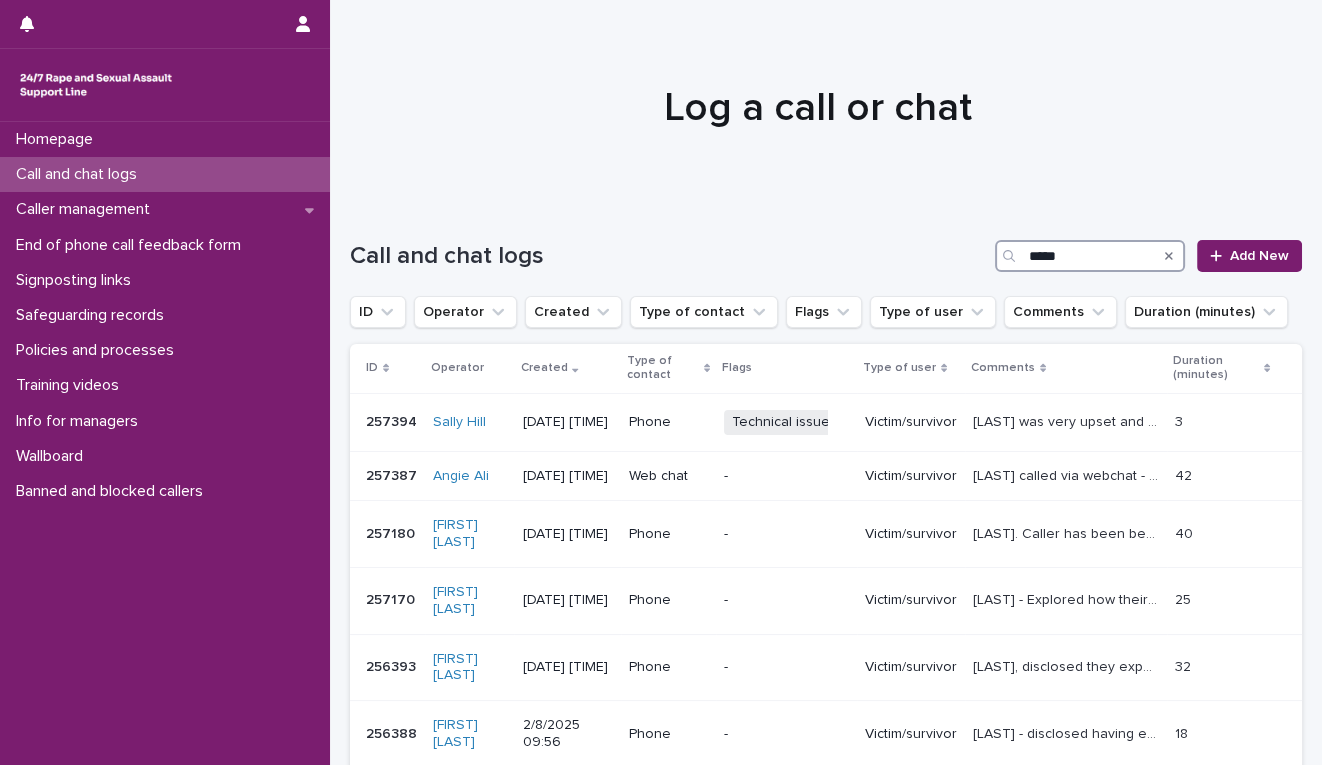 type on "*****" 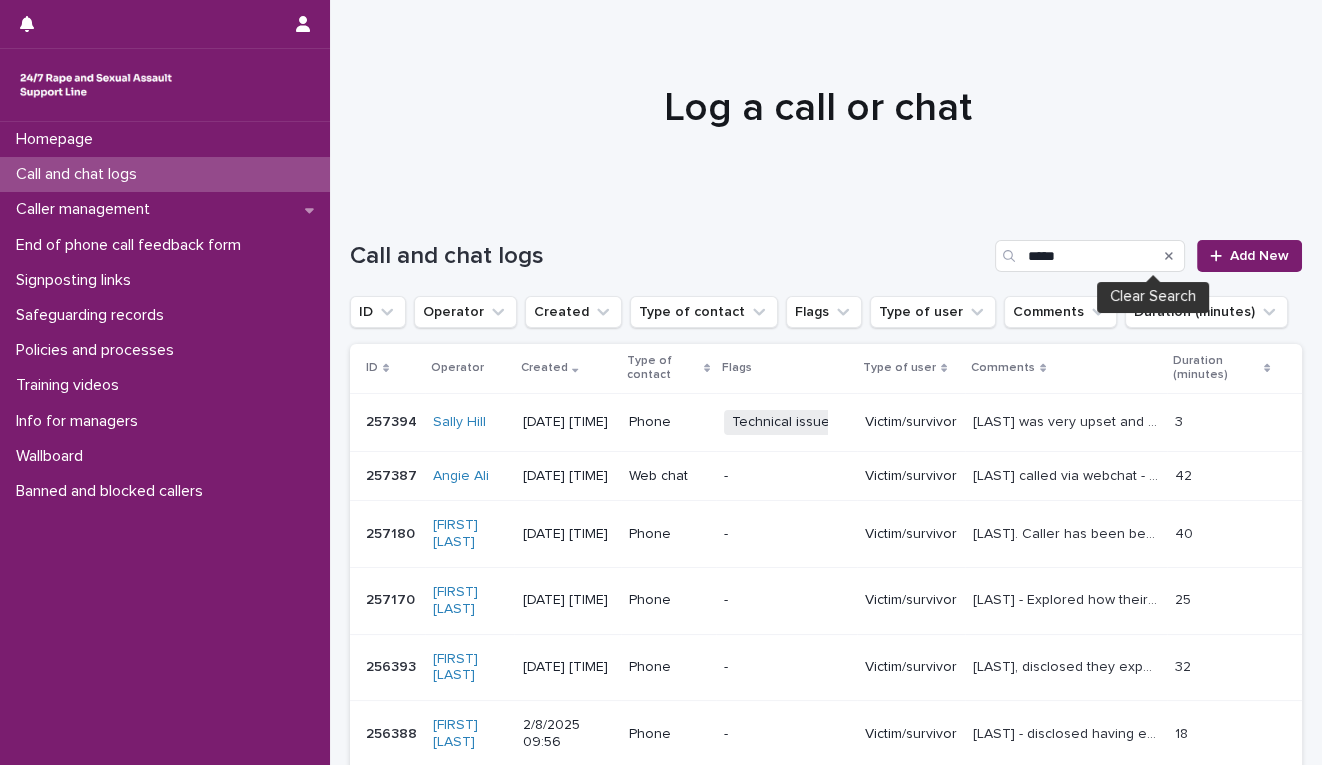 click 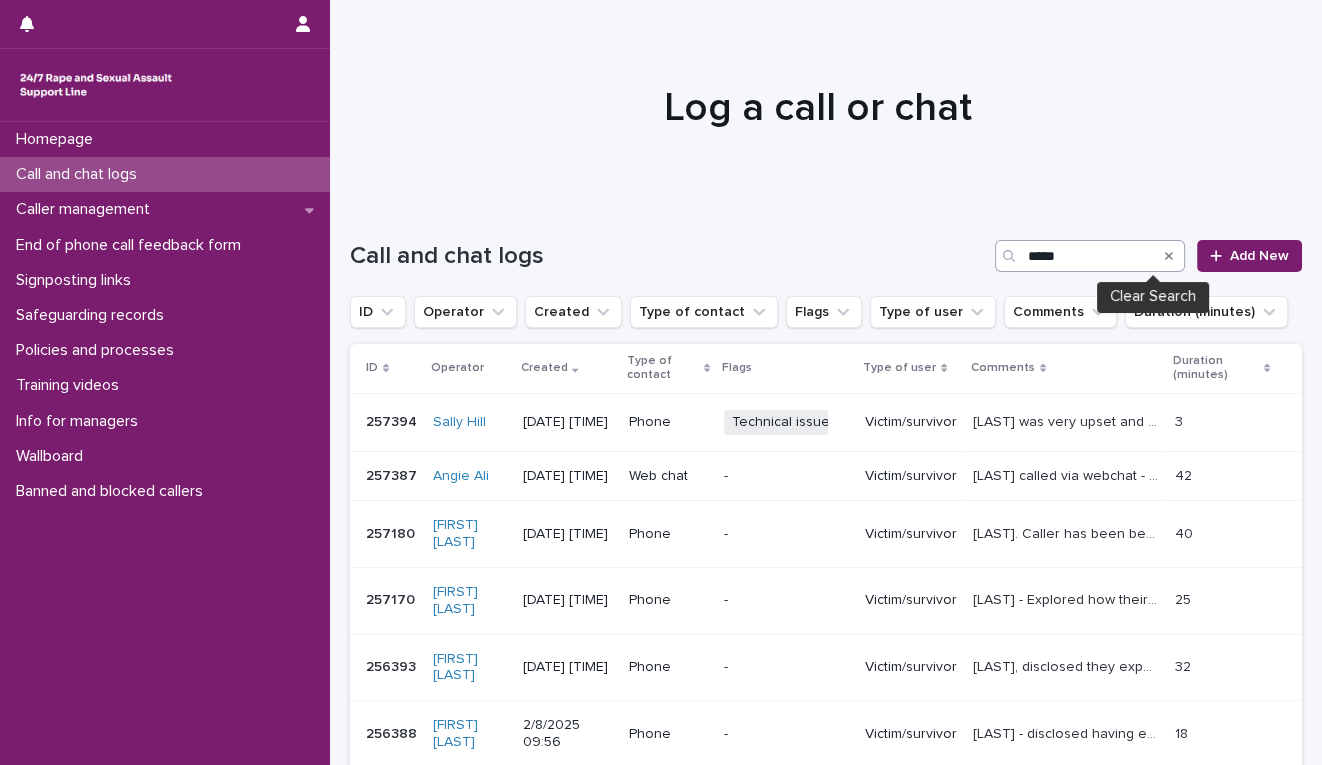 type 